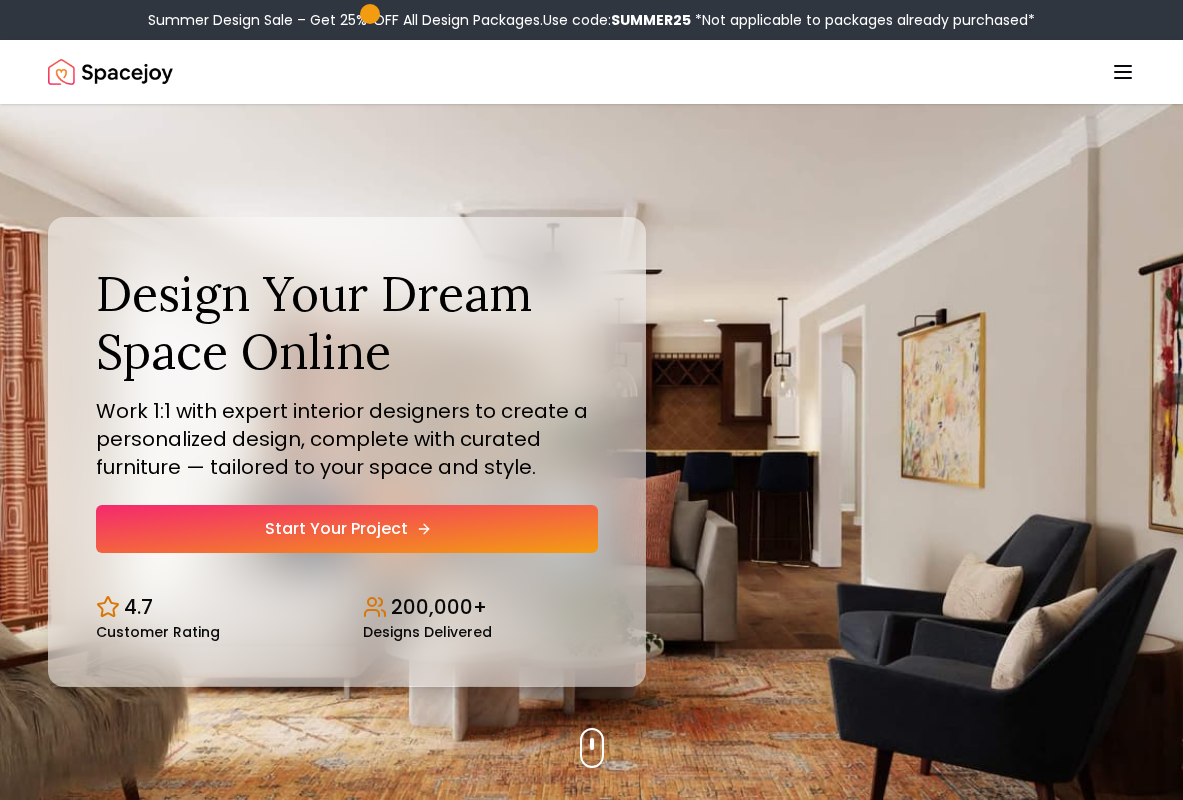 scroll, scrollTop: 0, scrollLeft: 0, axis: both 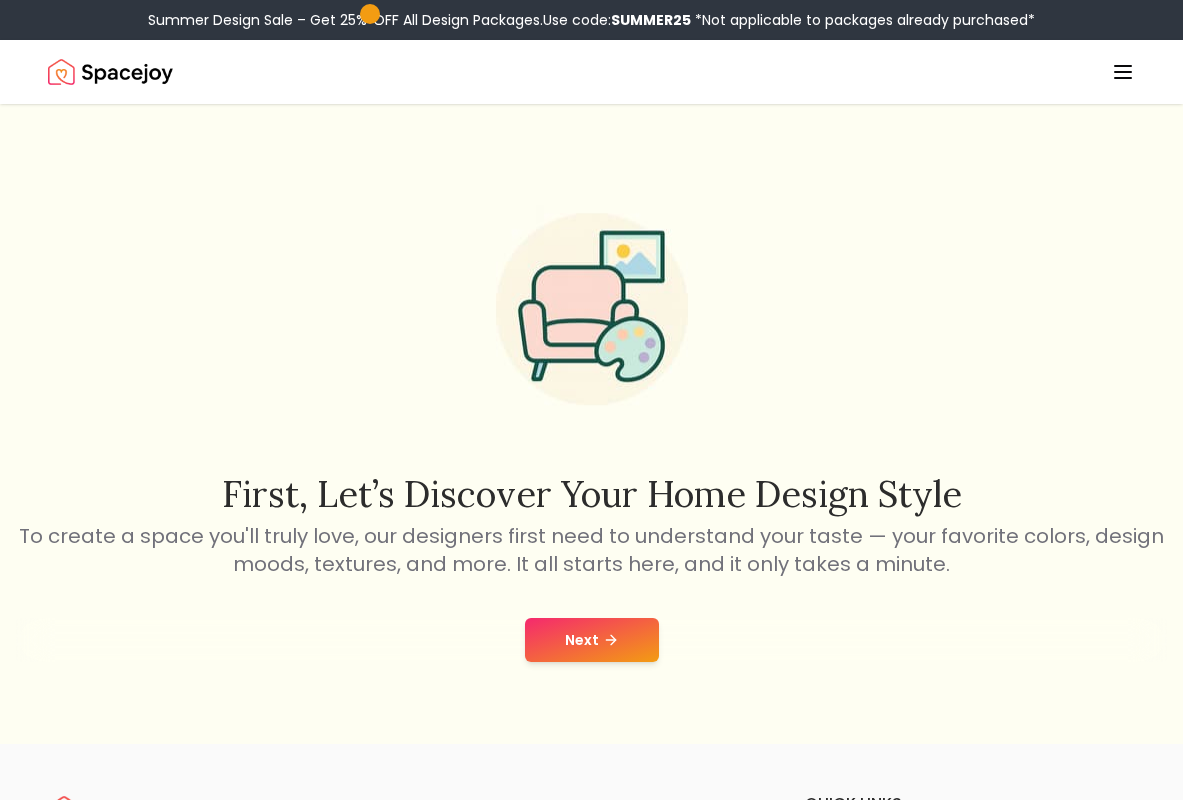 click 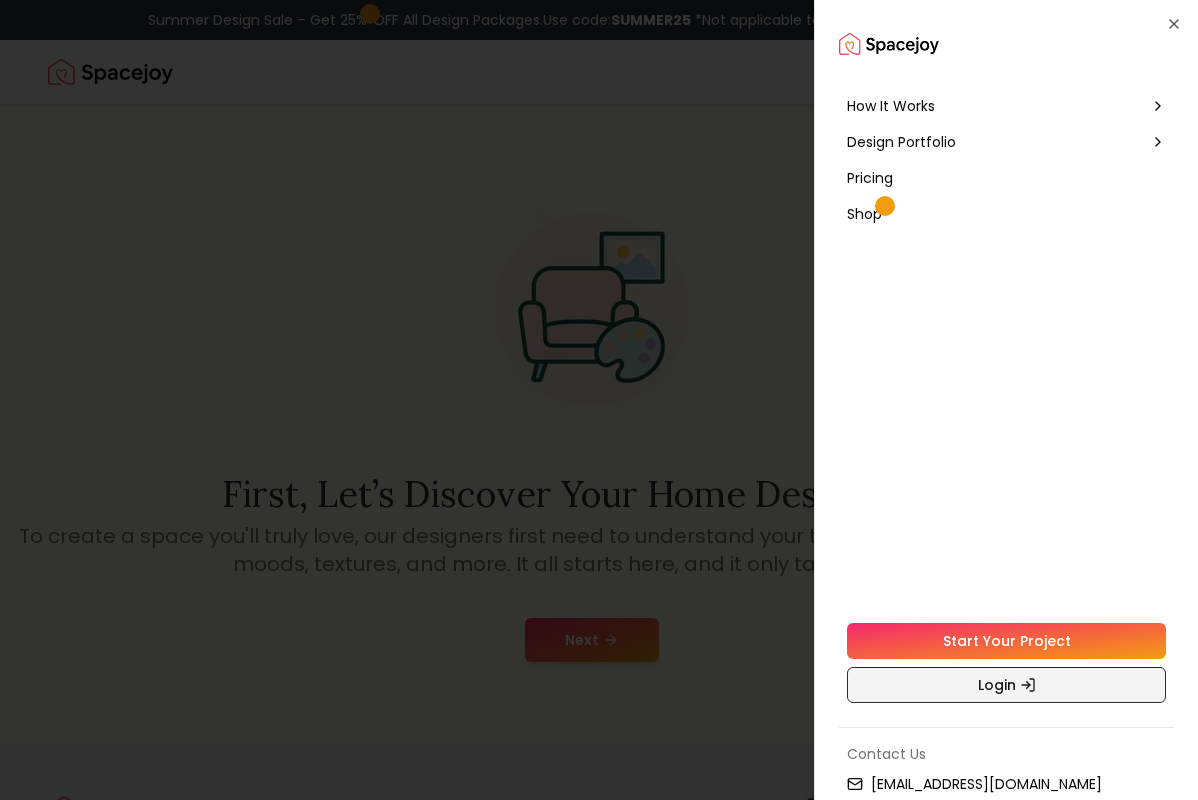 click 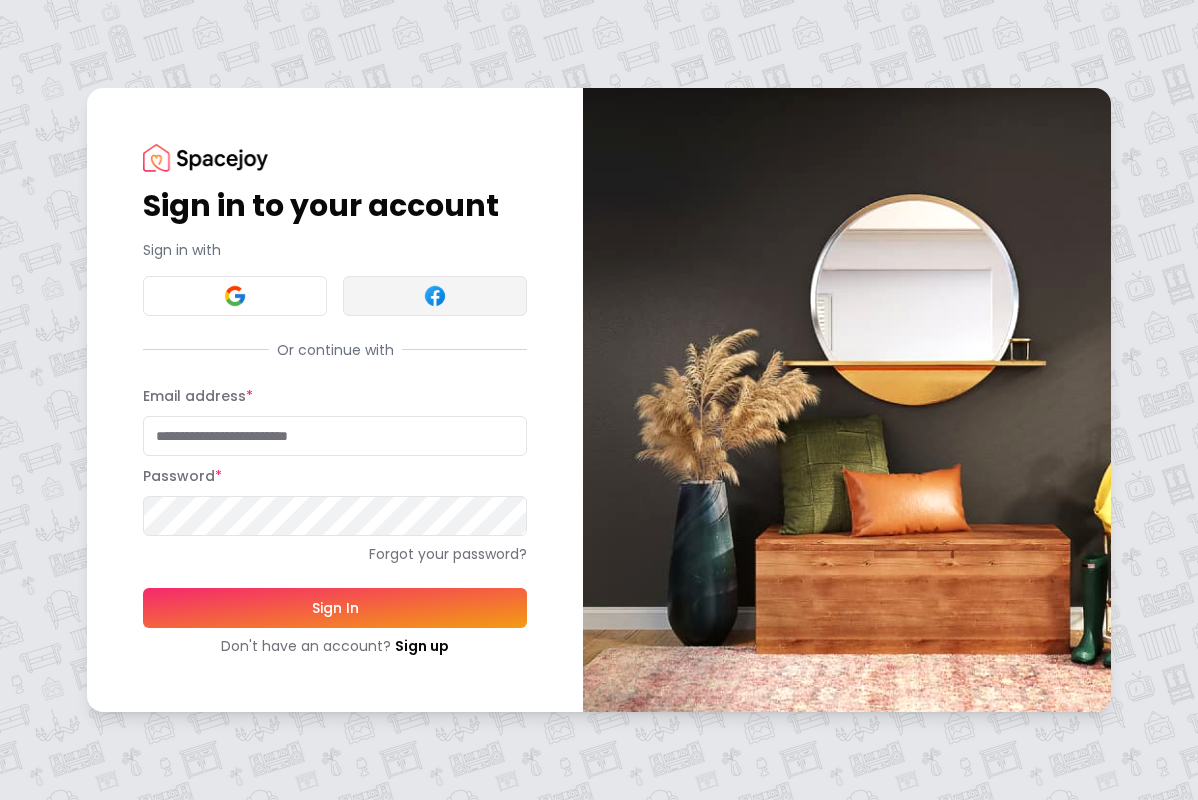 click at bounding box center [435, 296] 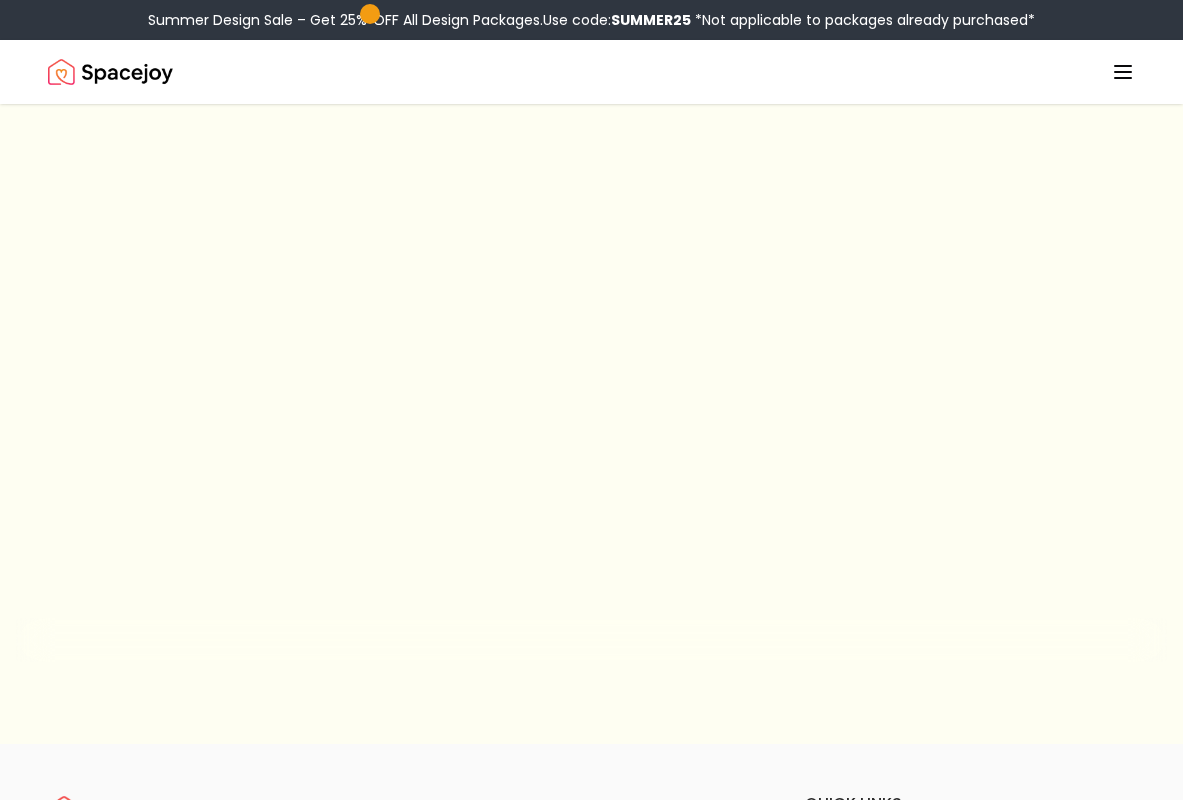 scroll, scrollTop: 0, scrollLeft: 0, axis: both 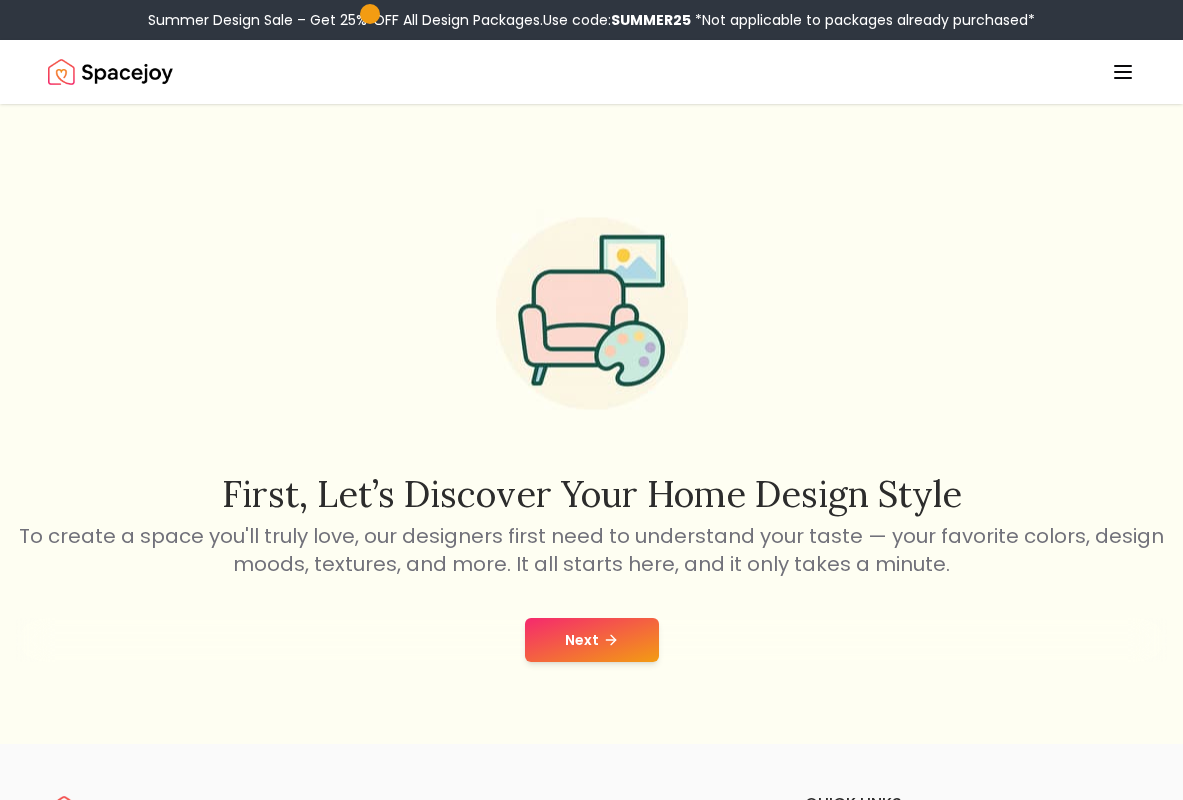 click on "Next" at bounding box center (592, 640) 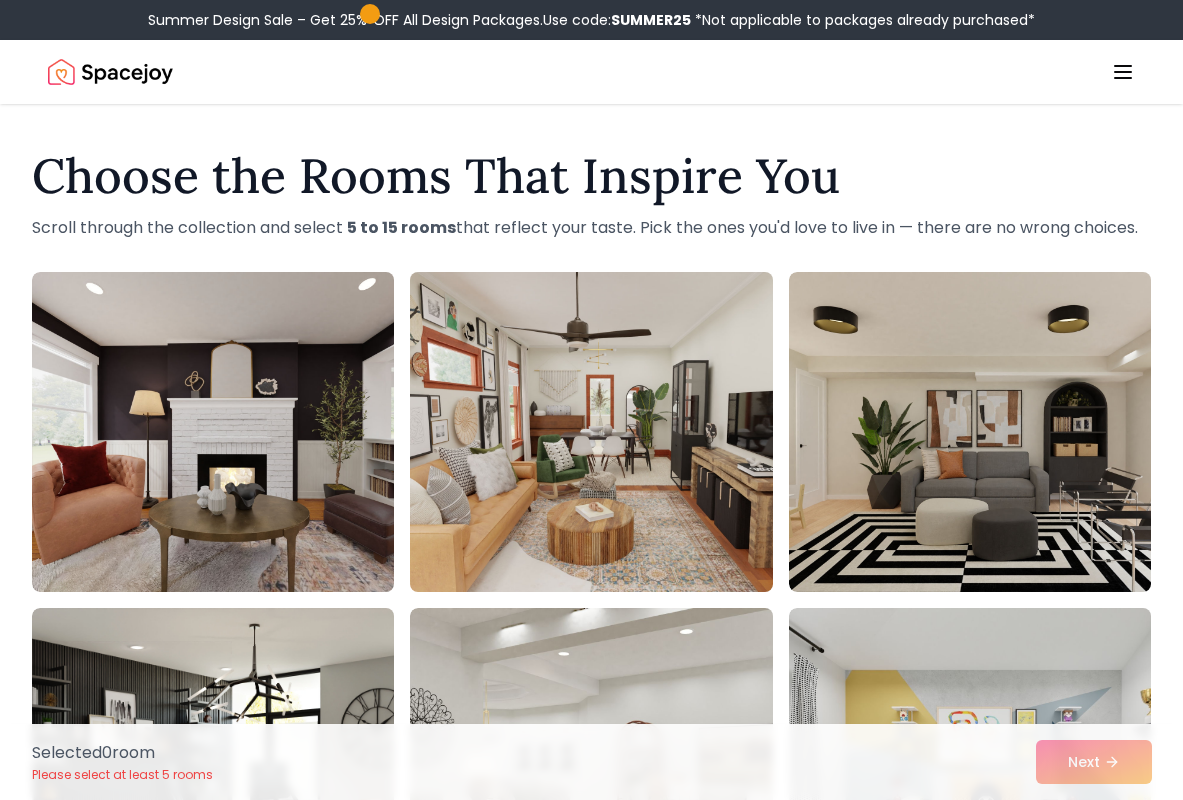 click at bounding box center (610, 432) 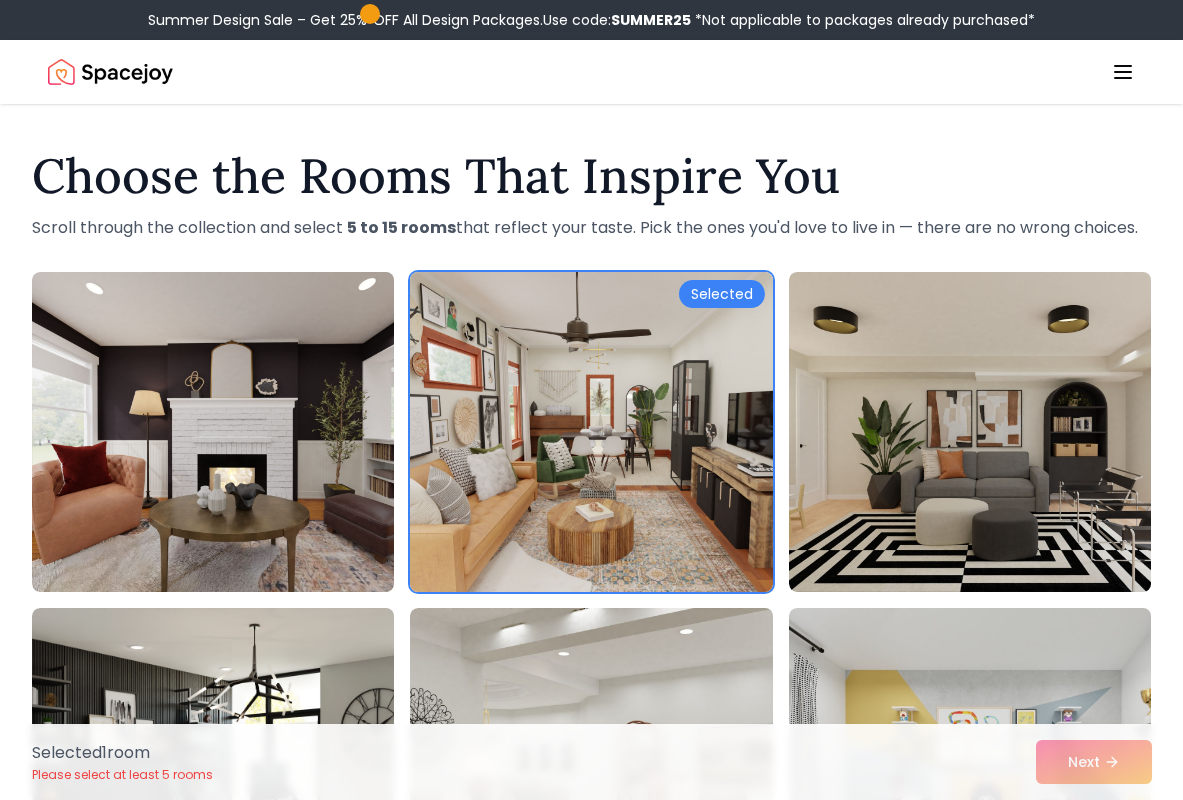 scroll, scrollTop: 448, scrollLeft: 0, axis: vertical 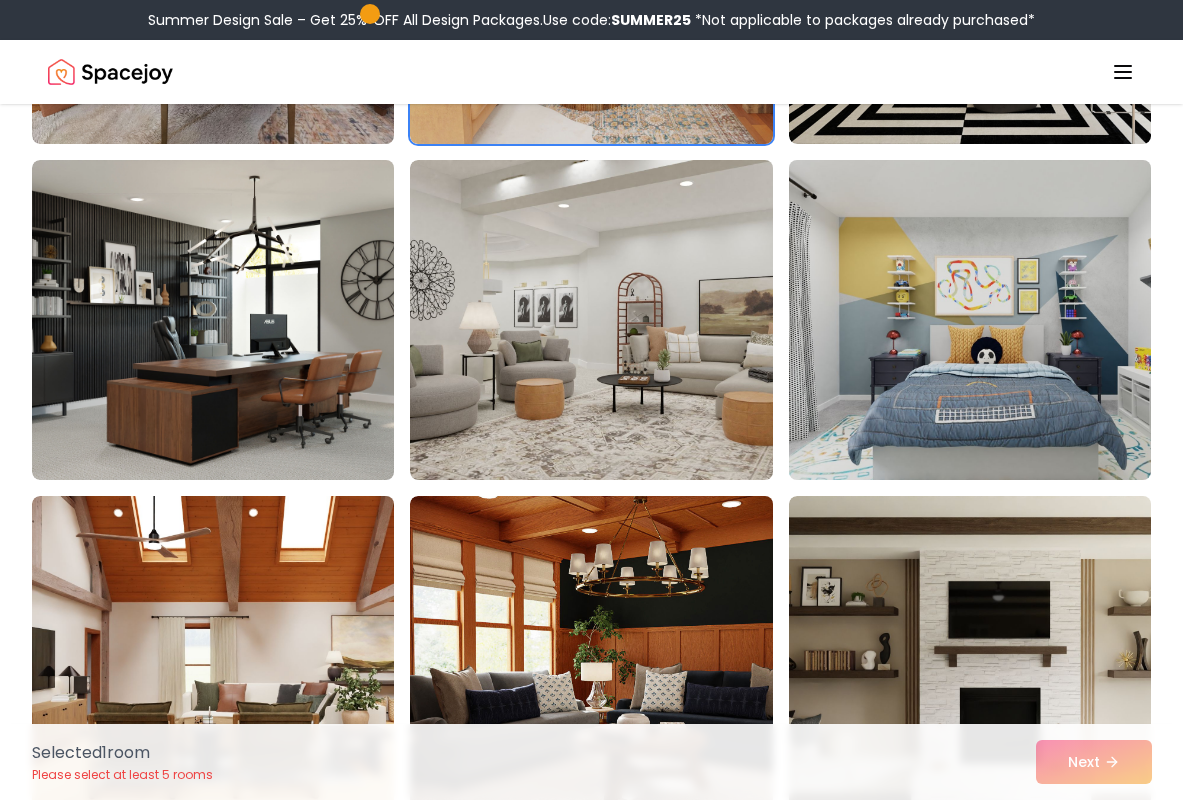 click at bounding box center [989, 320] 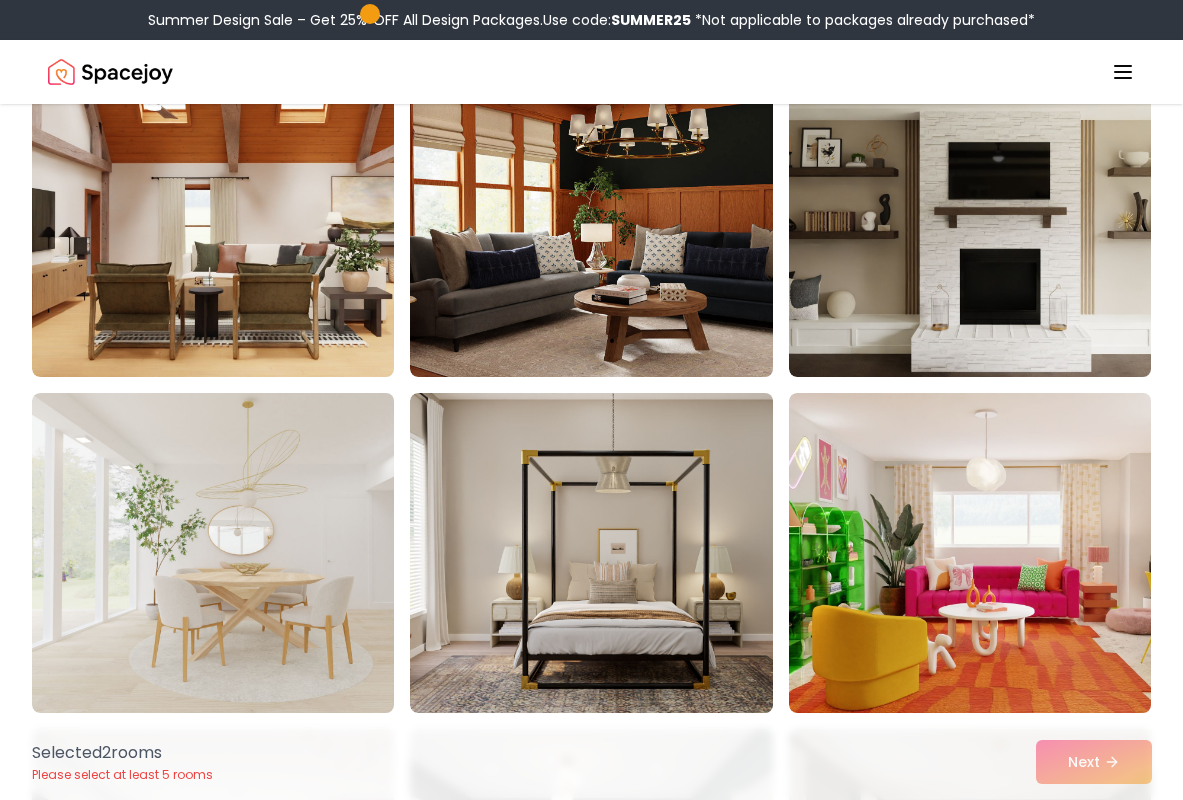scroll, scrollTop: 1079, scrollLeft: 0, axis: vertical 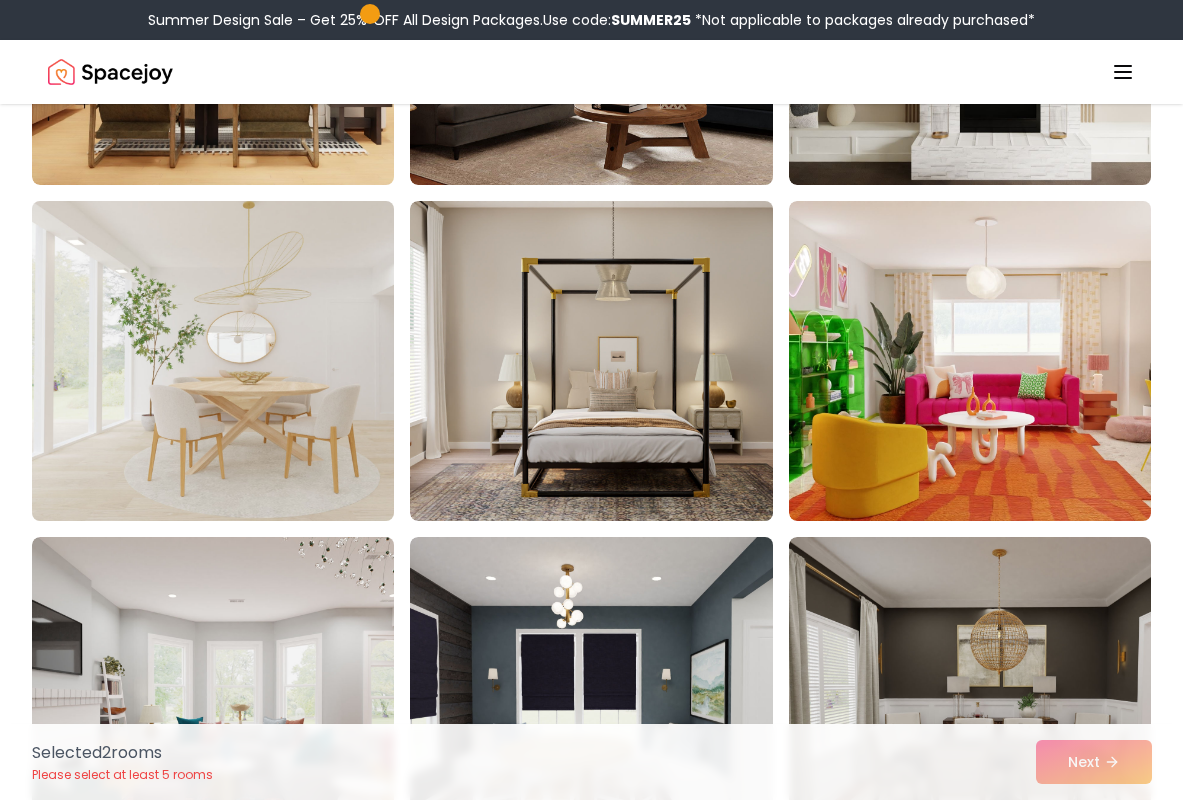 click at bounding box center (232, 361) 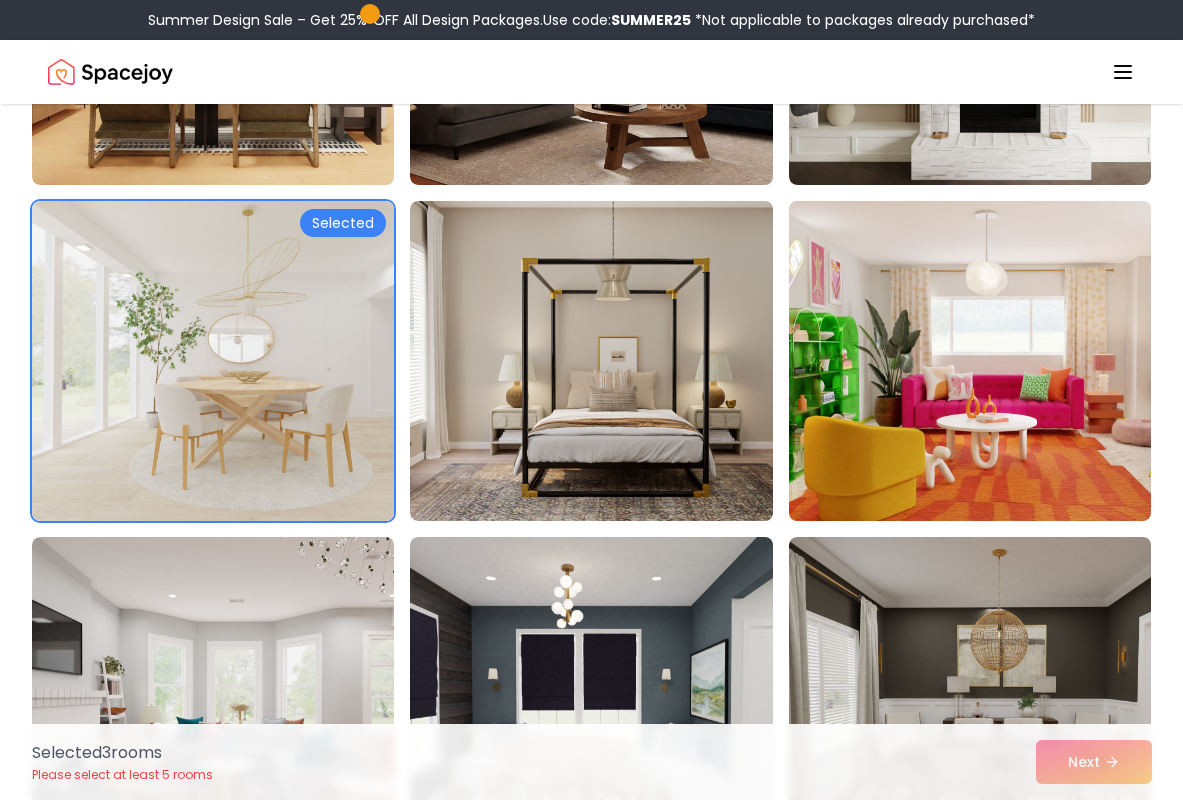 click at bounding box center (989, 361) 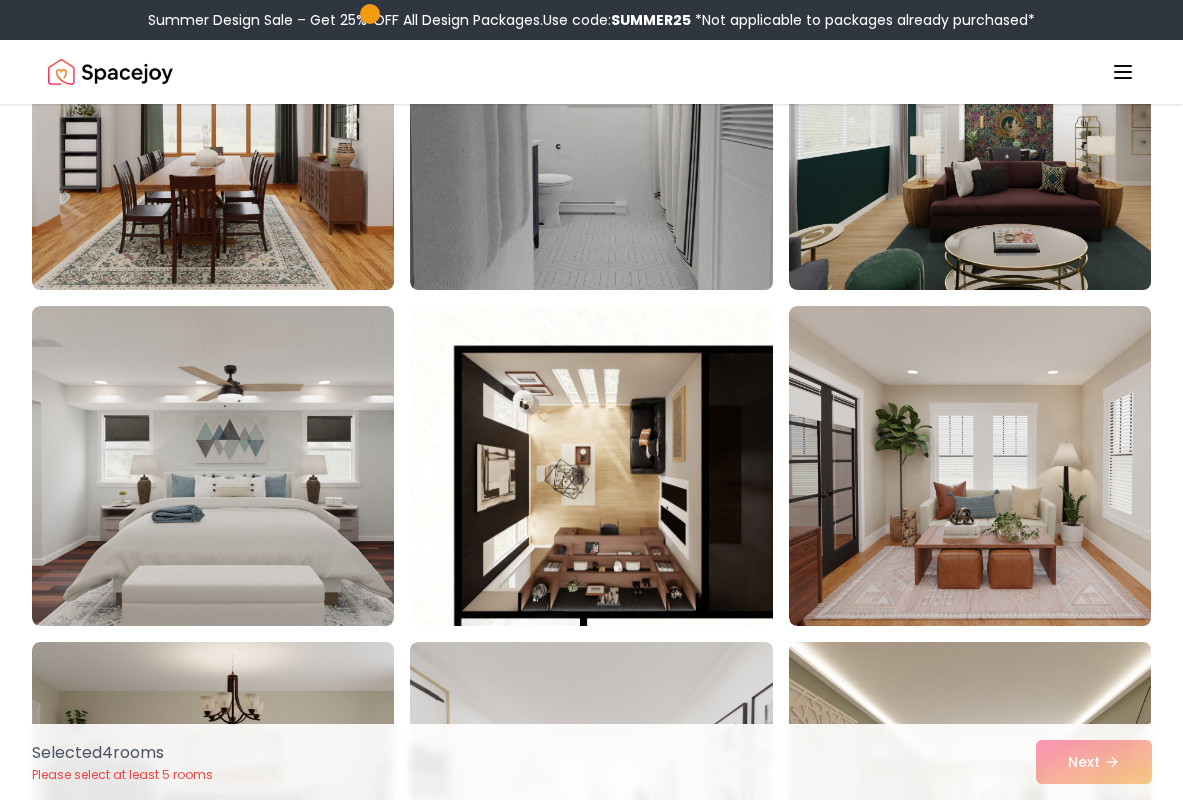 scroll, scrollTop: 3003, scrollLeft: 0, axis: vertical 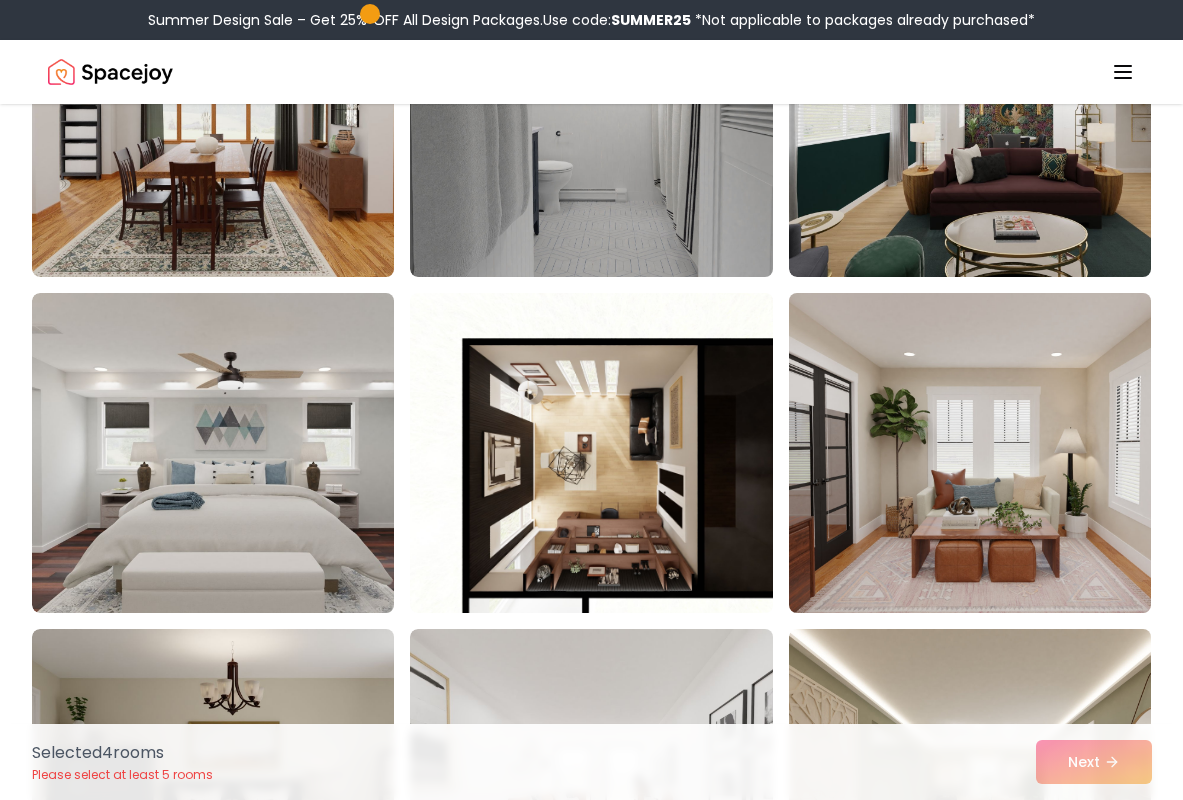 click at bounding box center (989, 453) 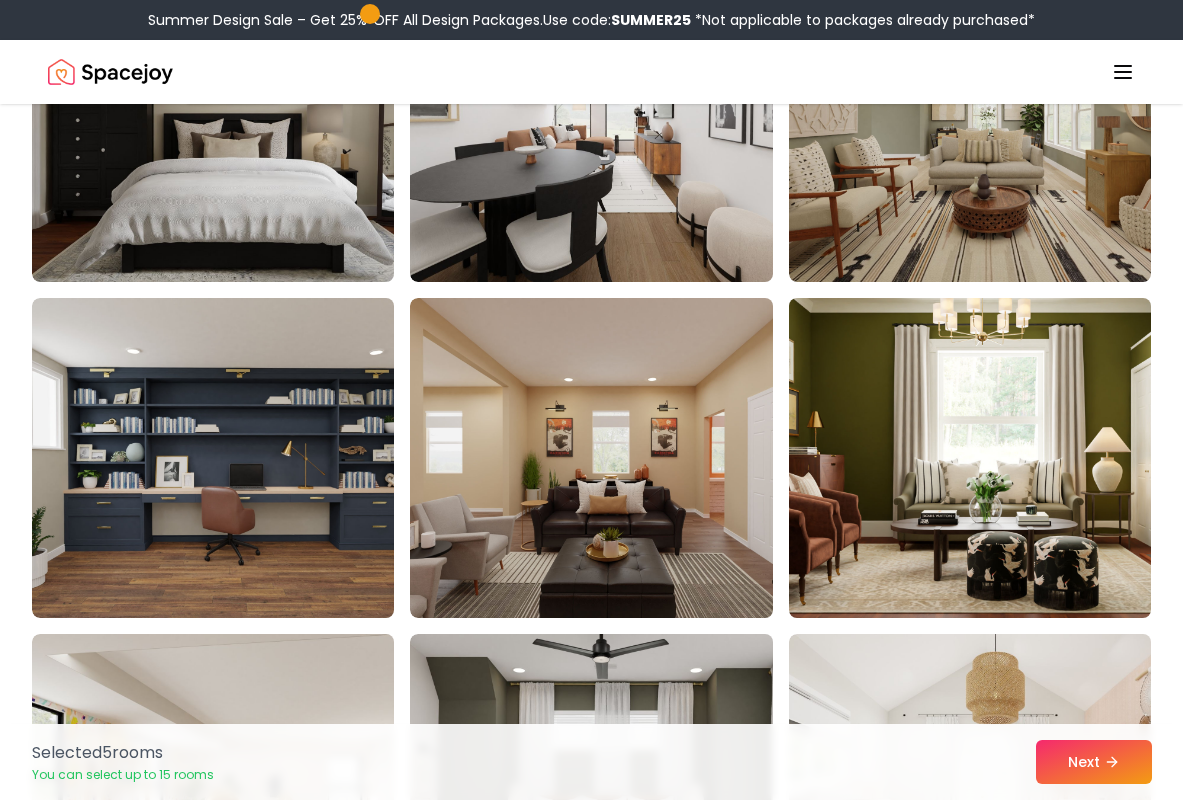 scroll, scrollTop: 3715, scrollLeft: 0, axis: vertical 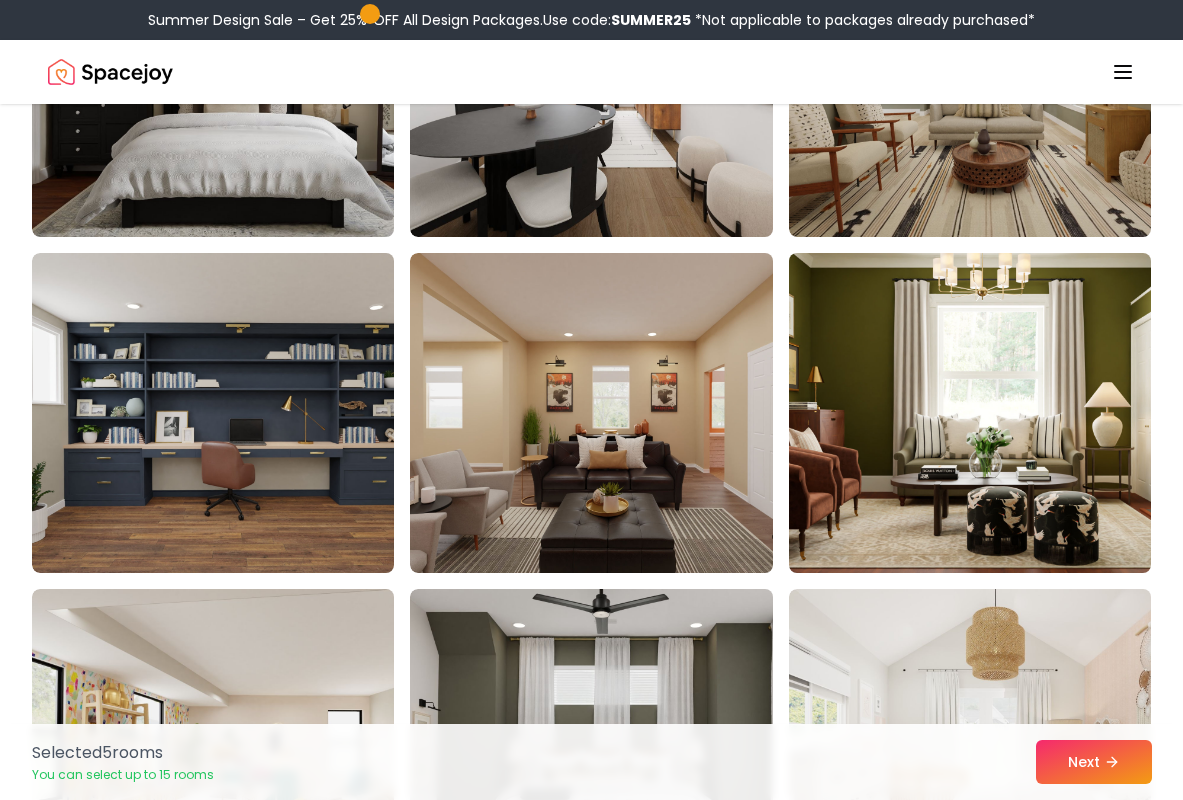 click at bounding box center [989, 413] 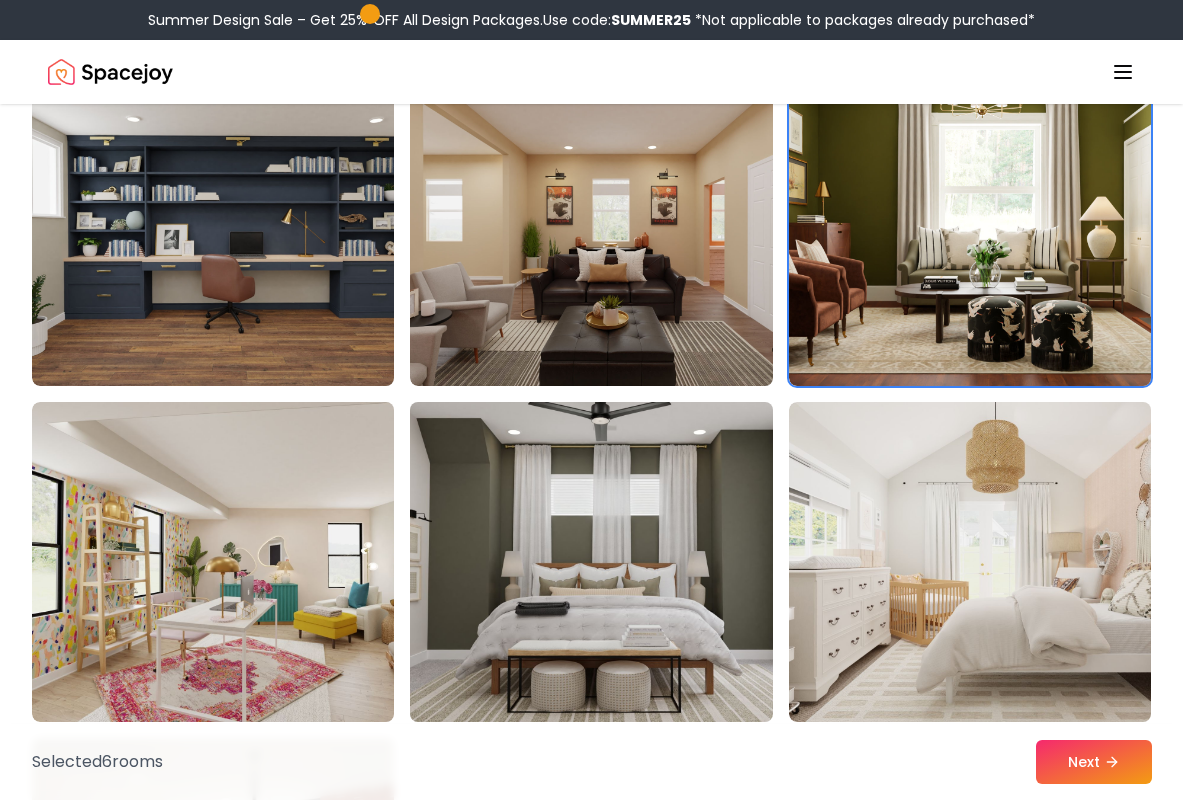 scroll, scrollTop: 4270, scrollLeft: 0, axis: vertical 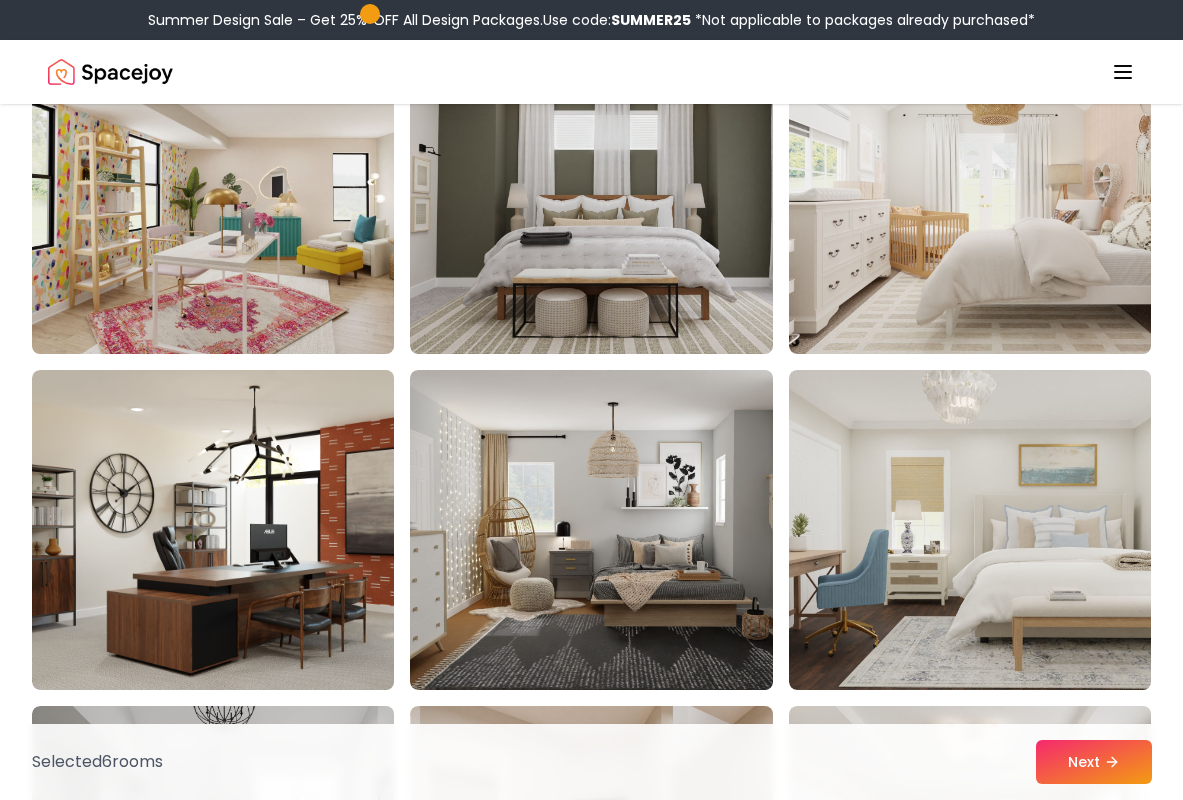click at bounding box center [232, 194] 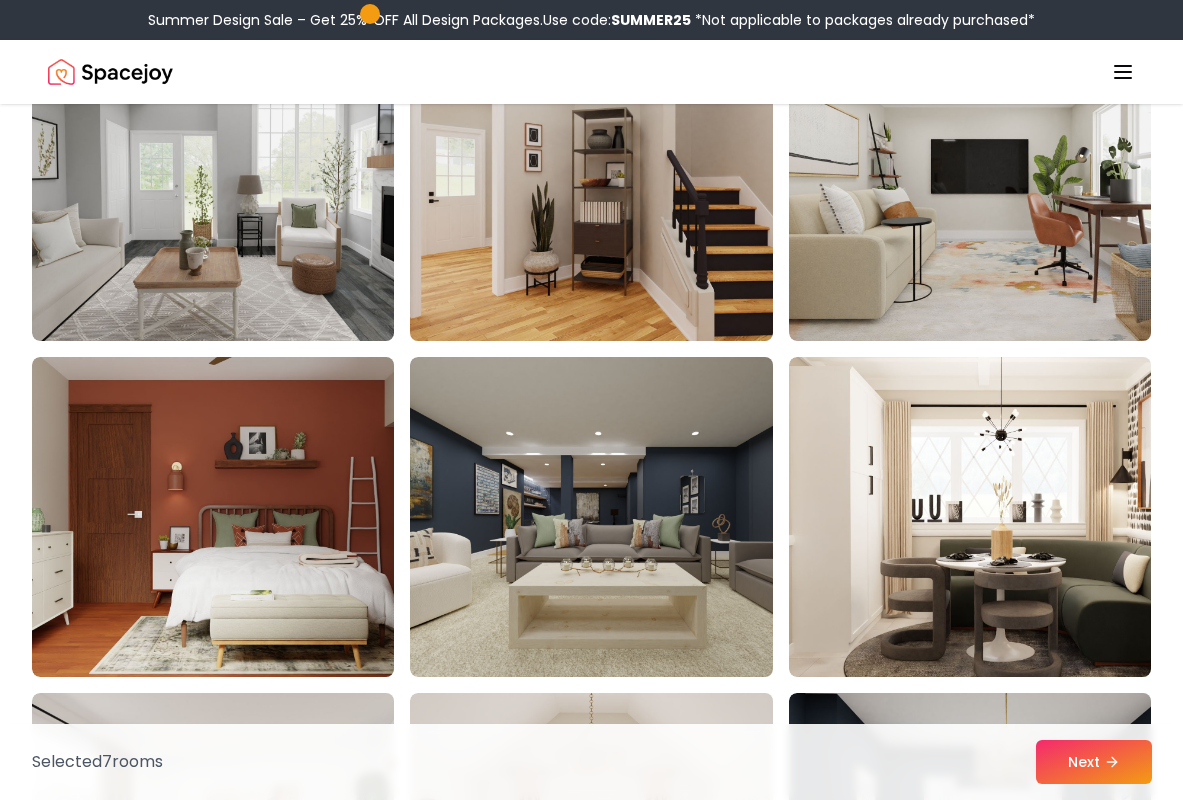 scroll, scrollTop: 5600, scrollLeft: 0, axis: vertical 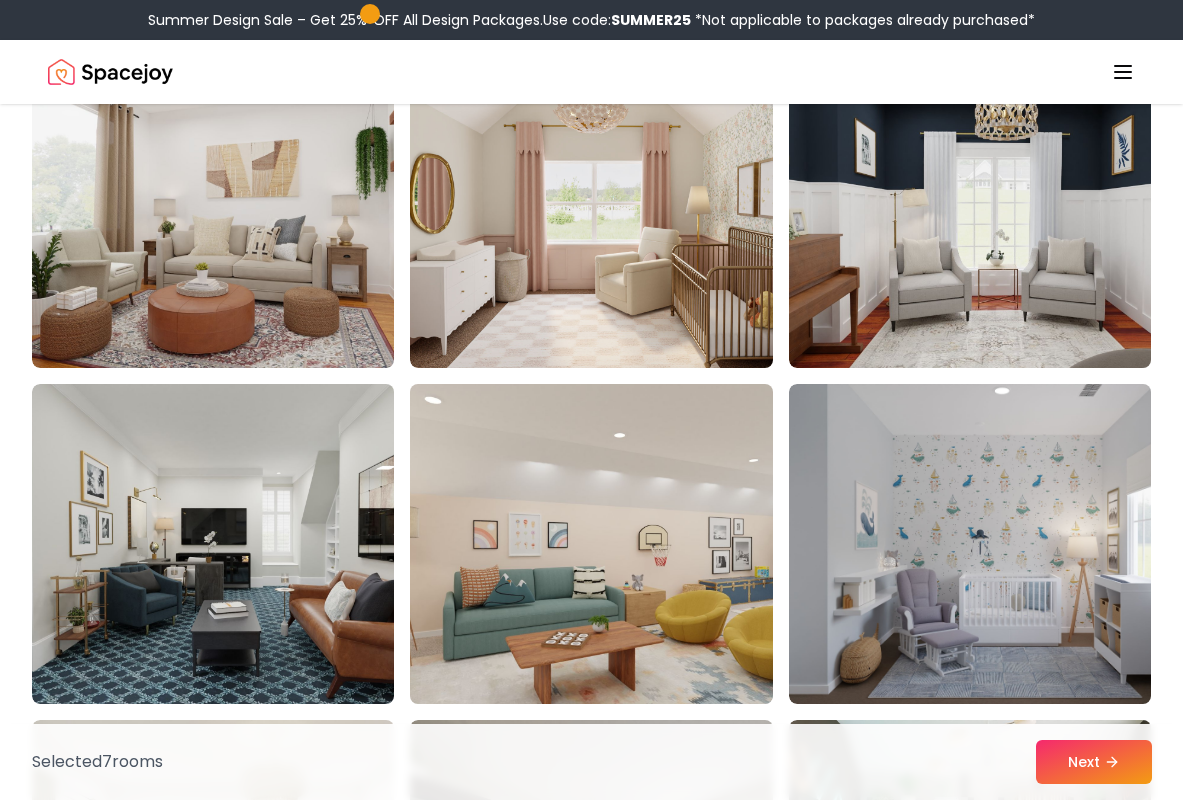 click at bounding box center [610, 544] 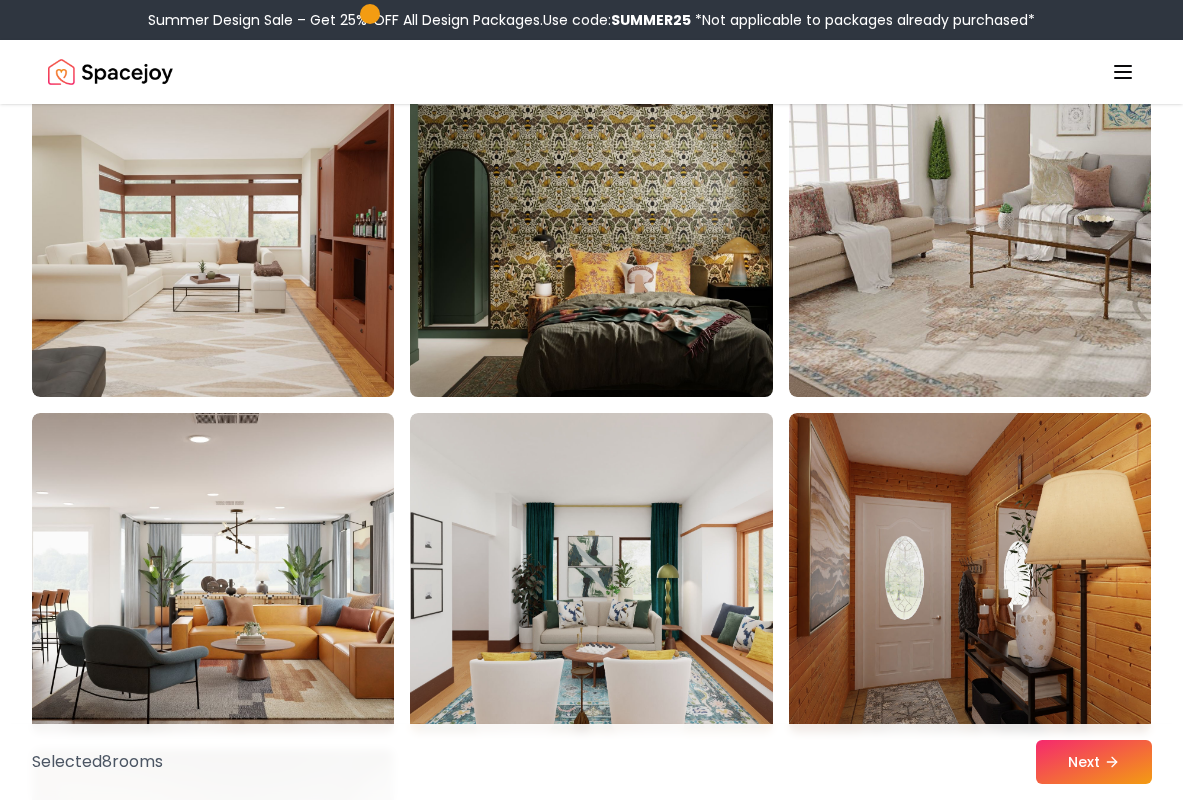 scroll, scrollTop: 7292, scrollLeft: 0, axis: vertical 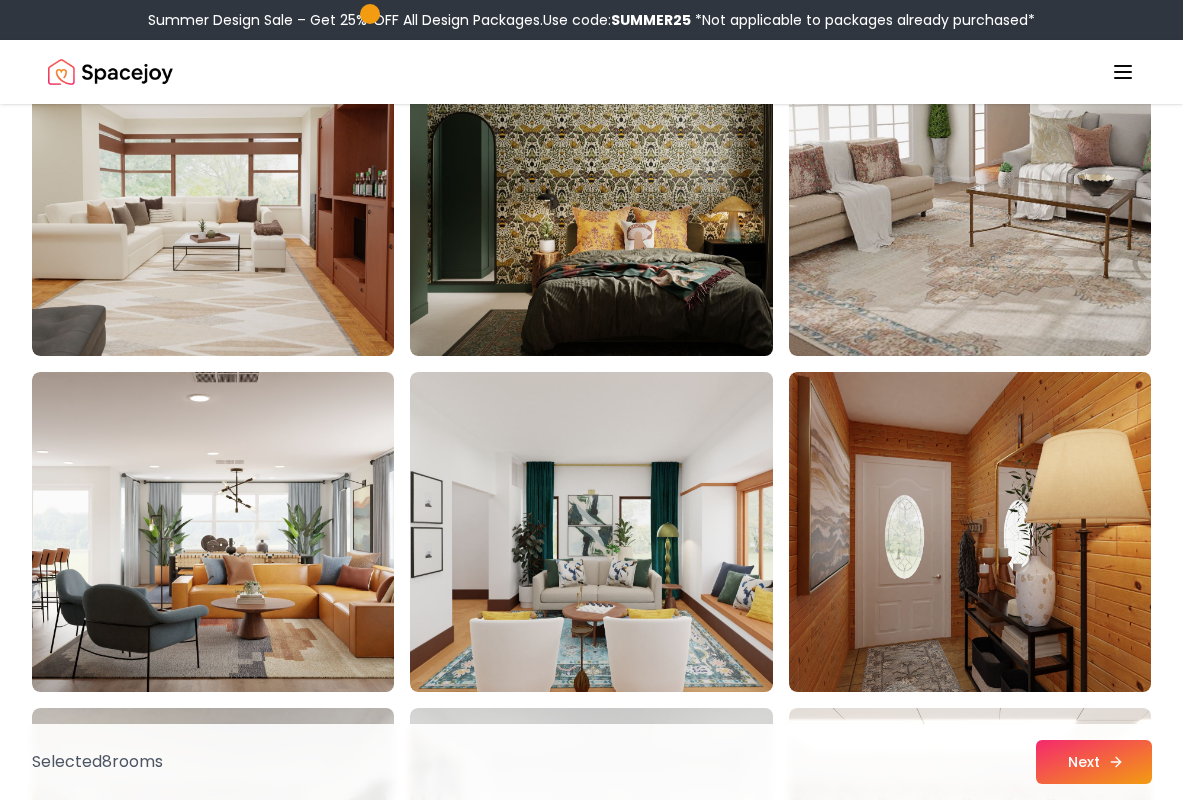 click on "Next" at bounding box center (1094, 762) 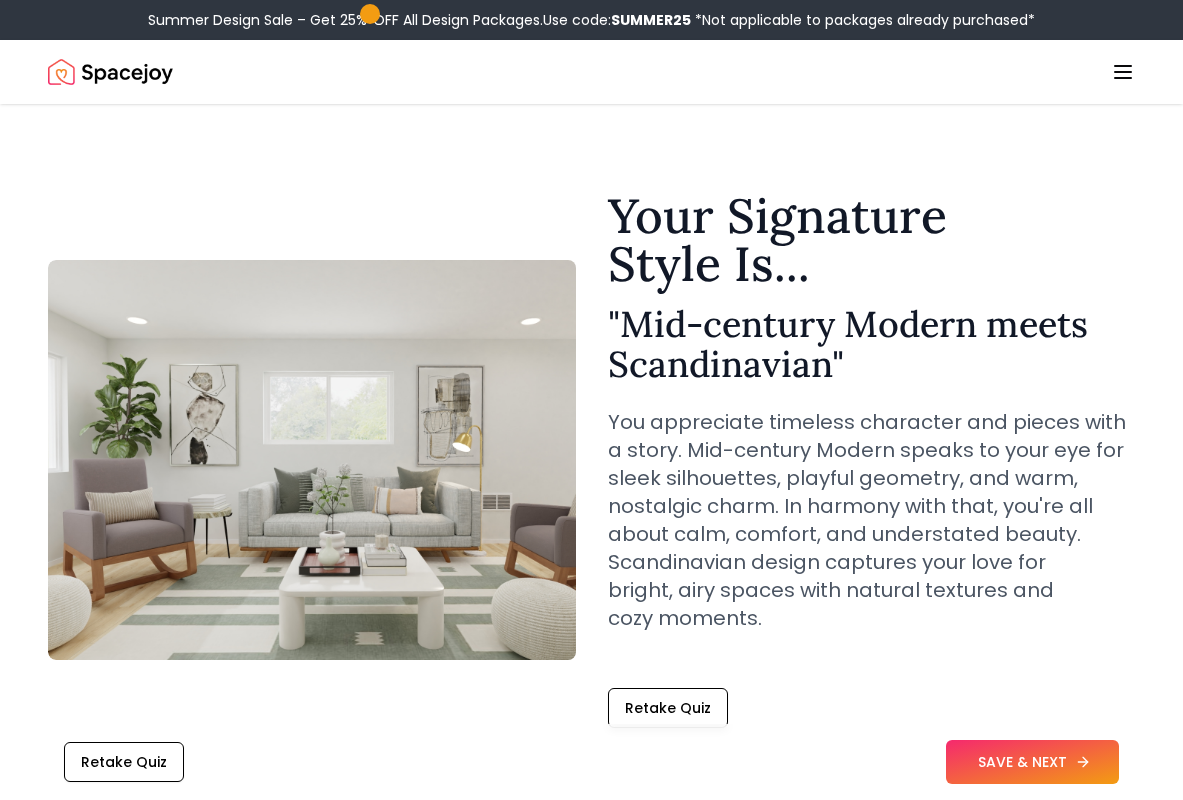 scroll, scrollTop: 0, scrollLeft: 0, axis: both 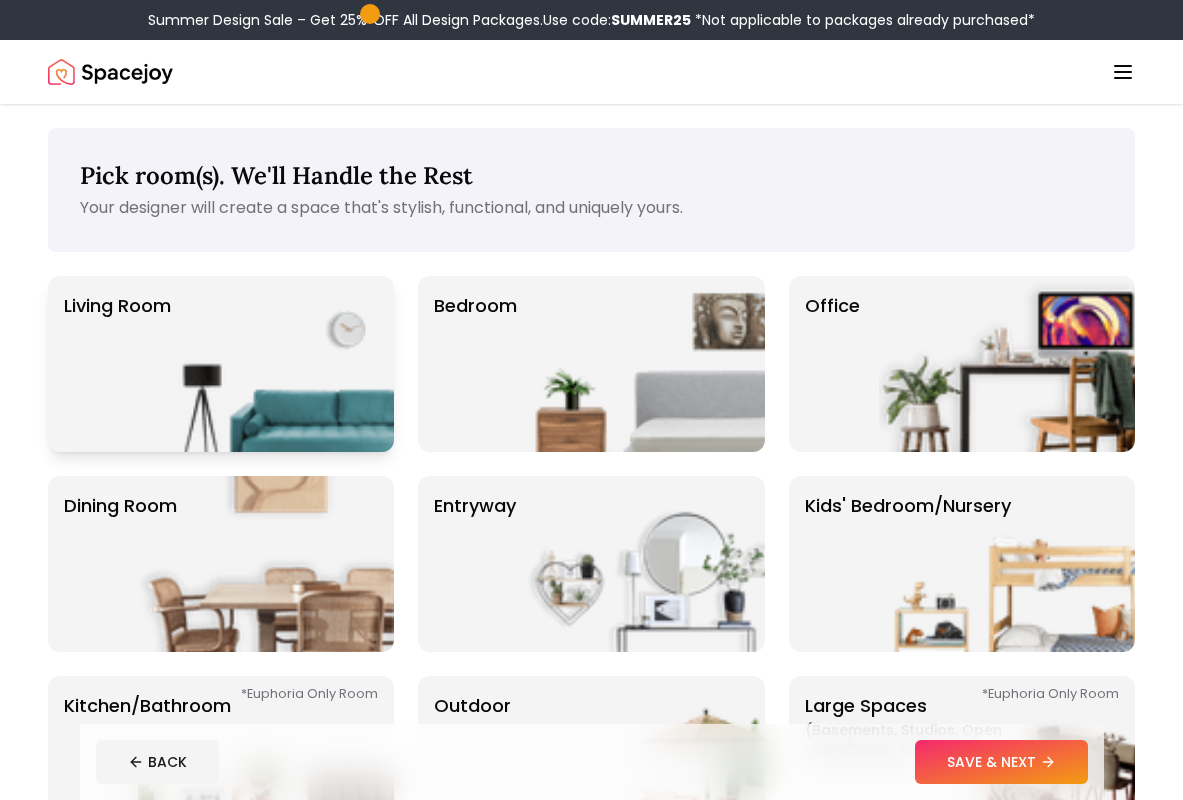 click at bounding box center [266, 364] 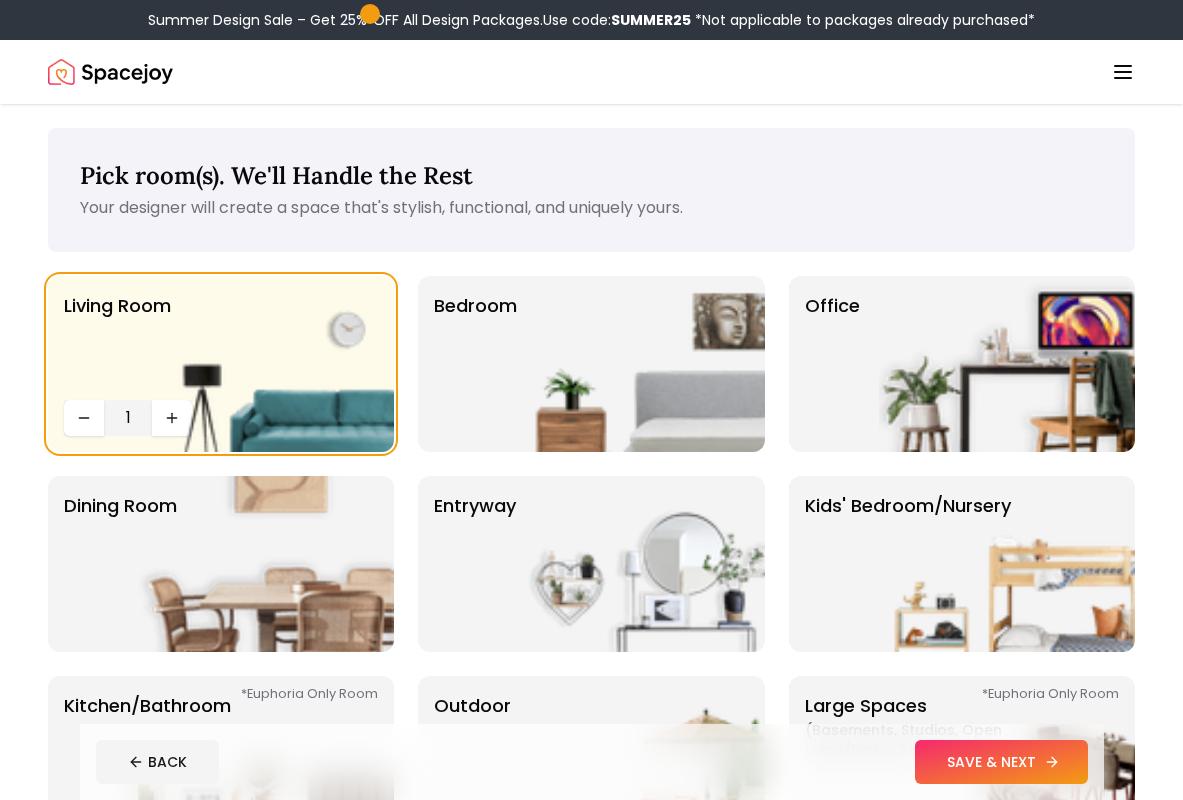 click on "SAVE & NEXT" at bounding box center [1001, 762] 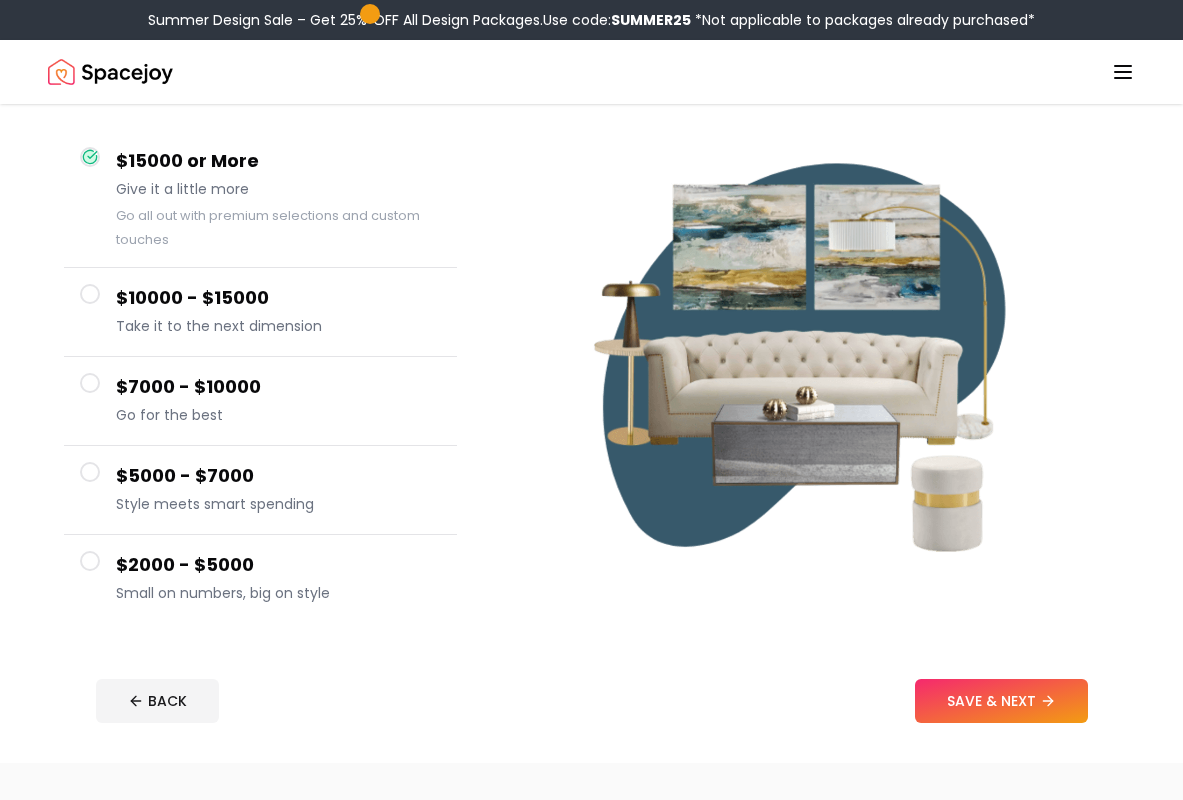 scroll, scrollTop: 162, scrollLeft: 0, axis: vertical 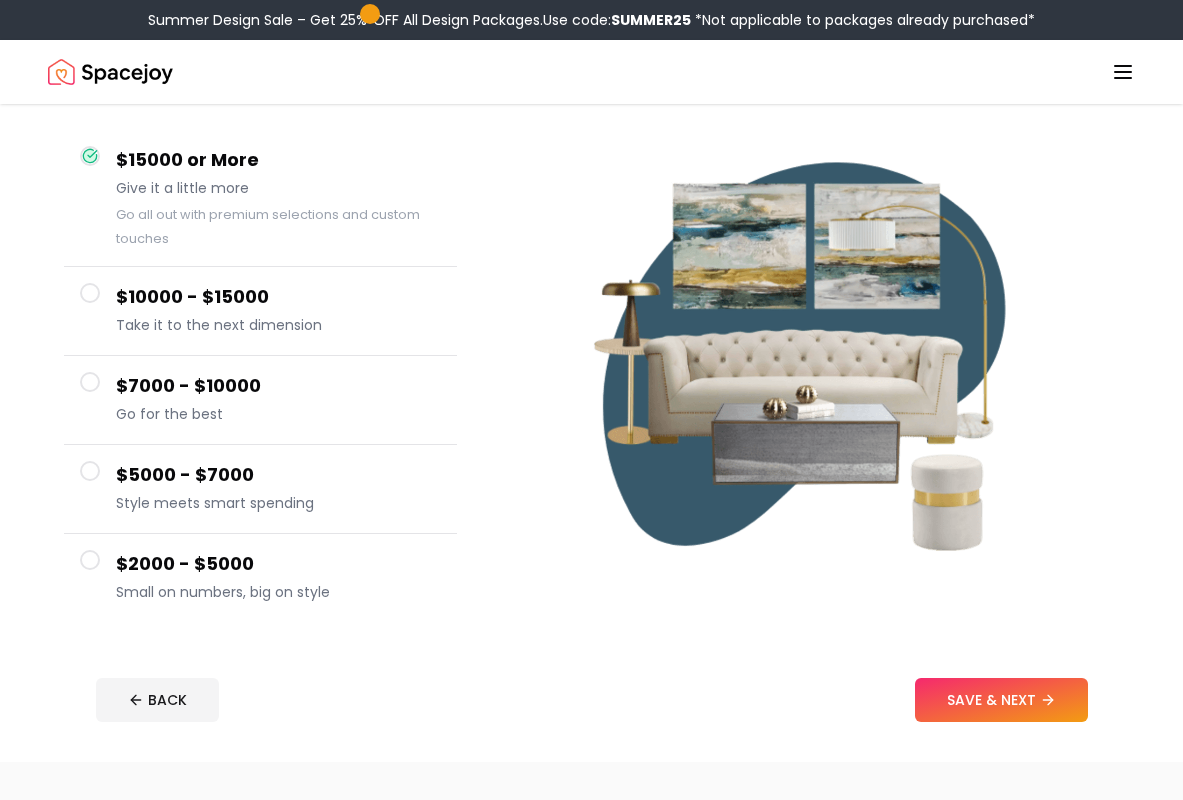 click on "Take it to the next dimension" at bounding box center (278, 325) 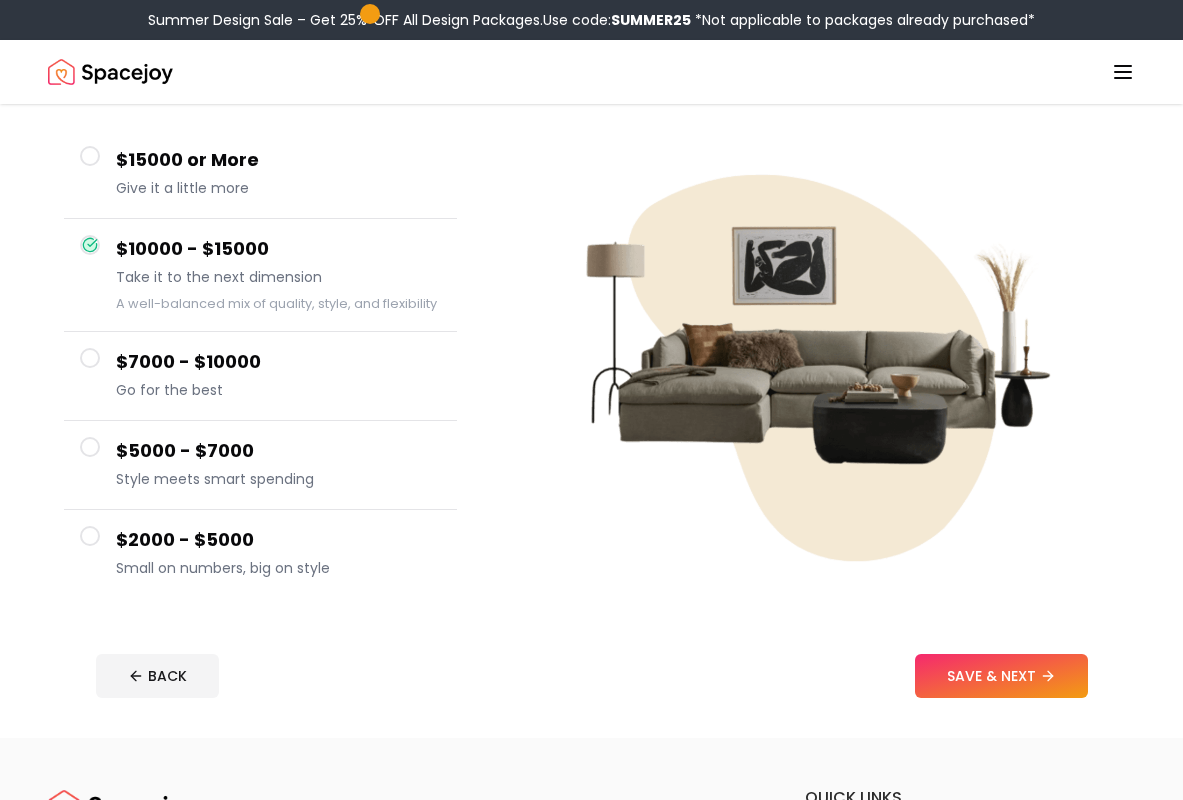 click on "Give it a little more" at bounding box center [278, 188] 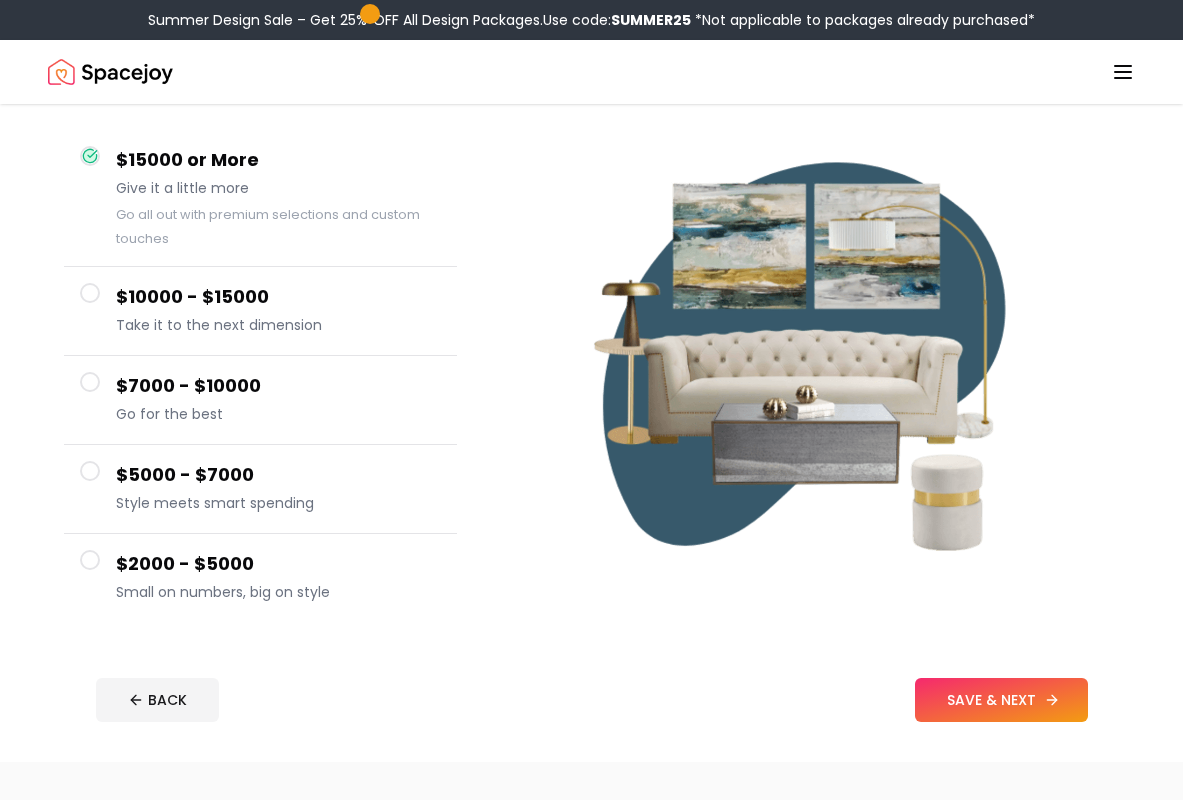 click on "SAVE & NEXT" at bounding box center (1001, 700) 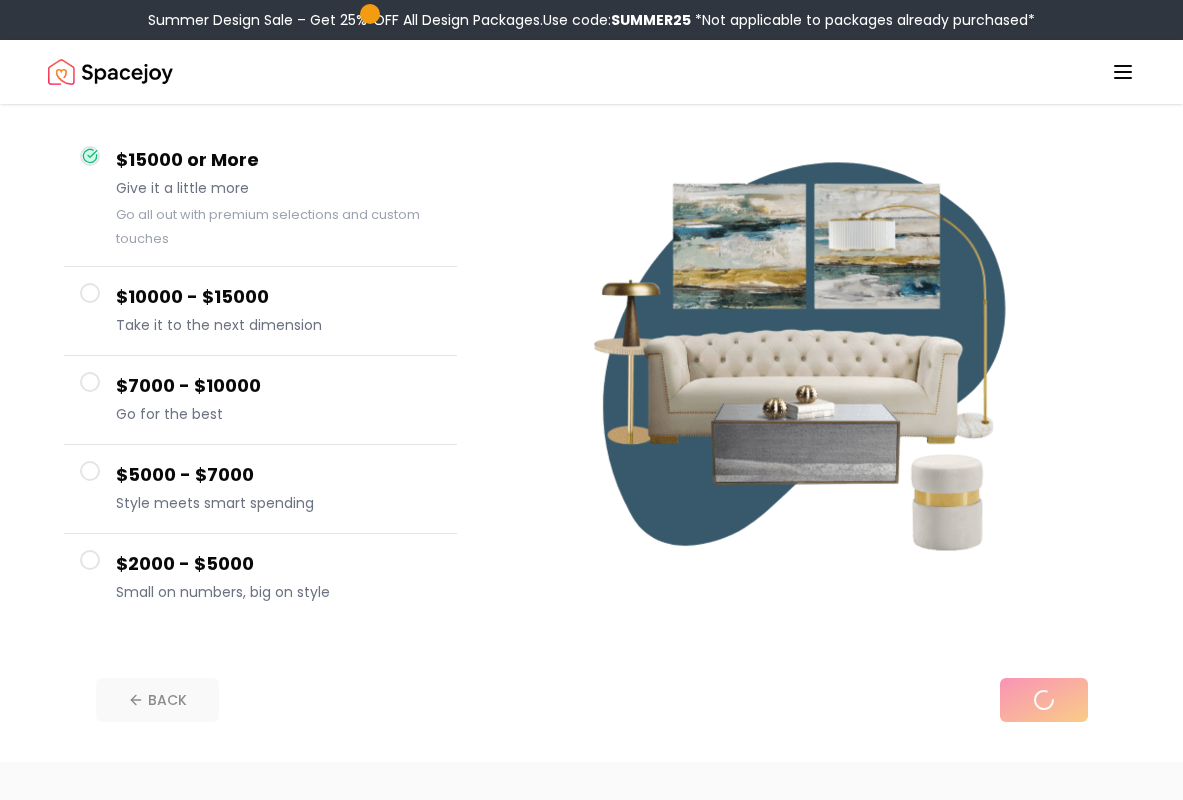 scroll, scrollTop: 0, scrollLeft: 0, axis: both 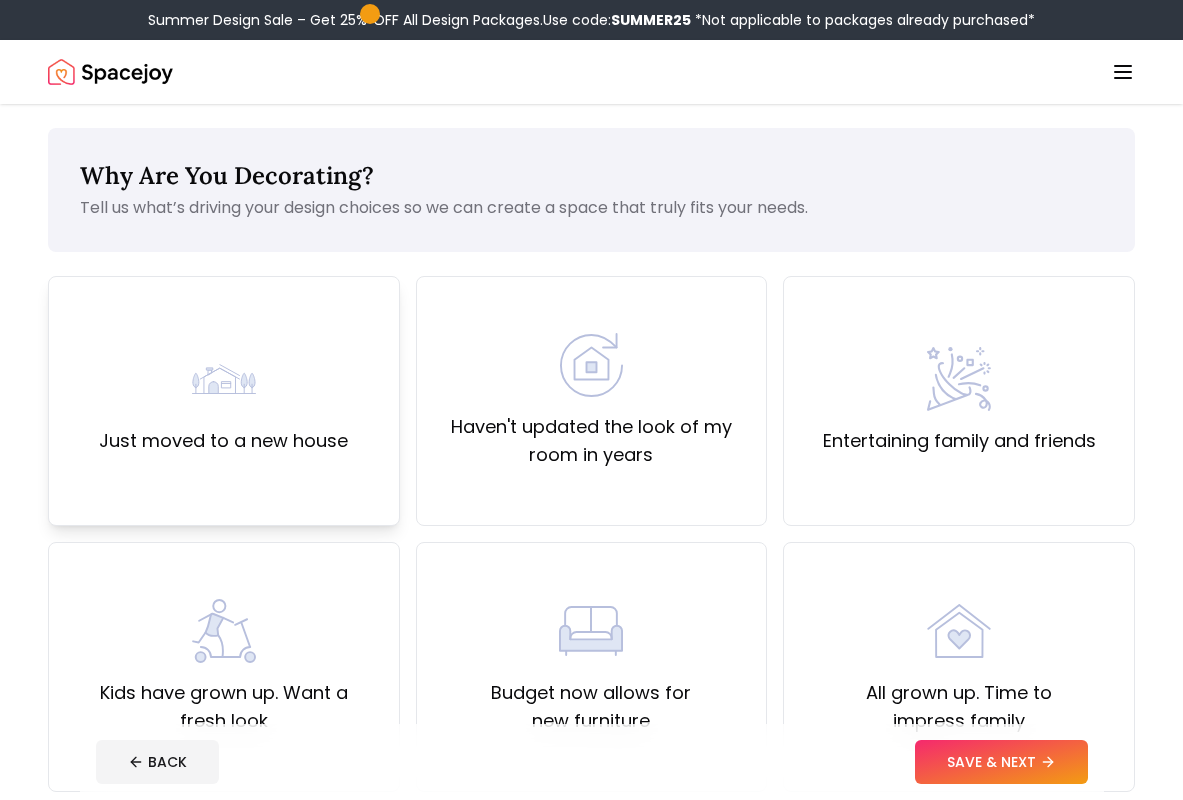 click on "Just moved to a new house" at bounding box center [223, 441] 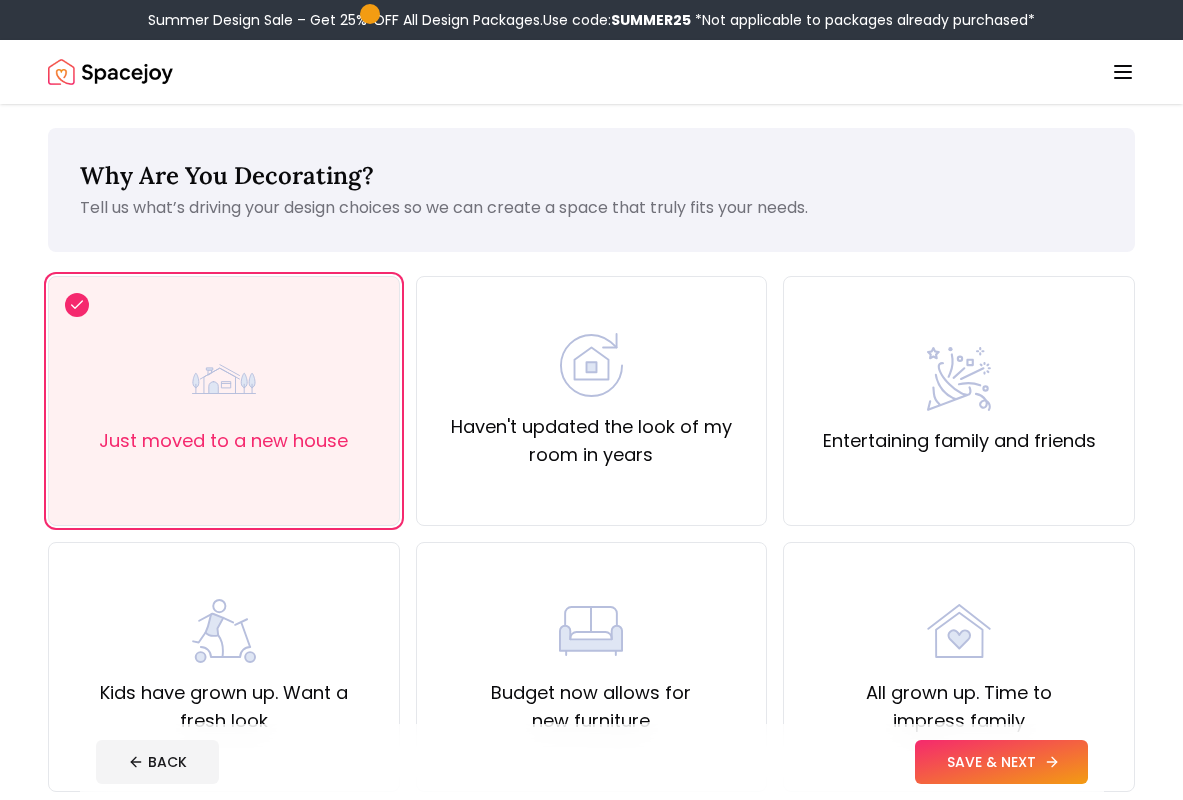 click on "SAVE & NEXT" at bounding box center [1001, 762] 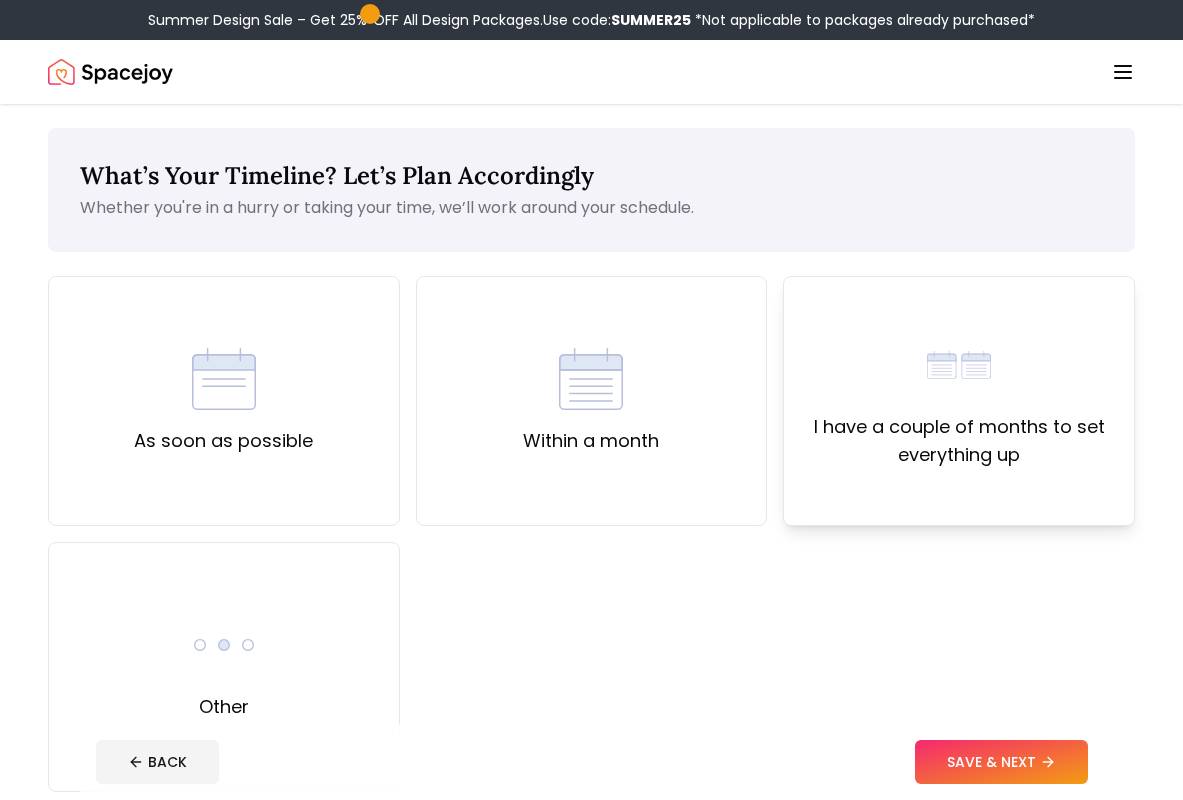 click on "I have a couple of months to set everything up" at bounding box center (959, 441) 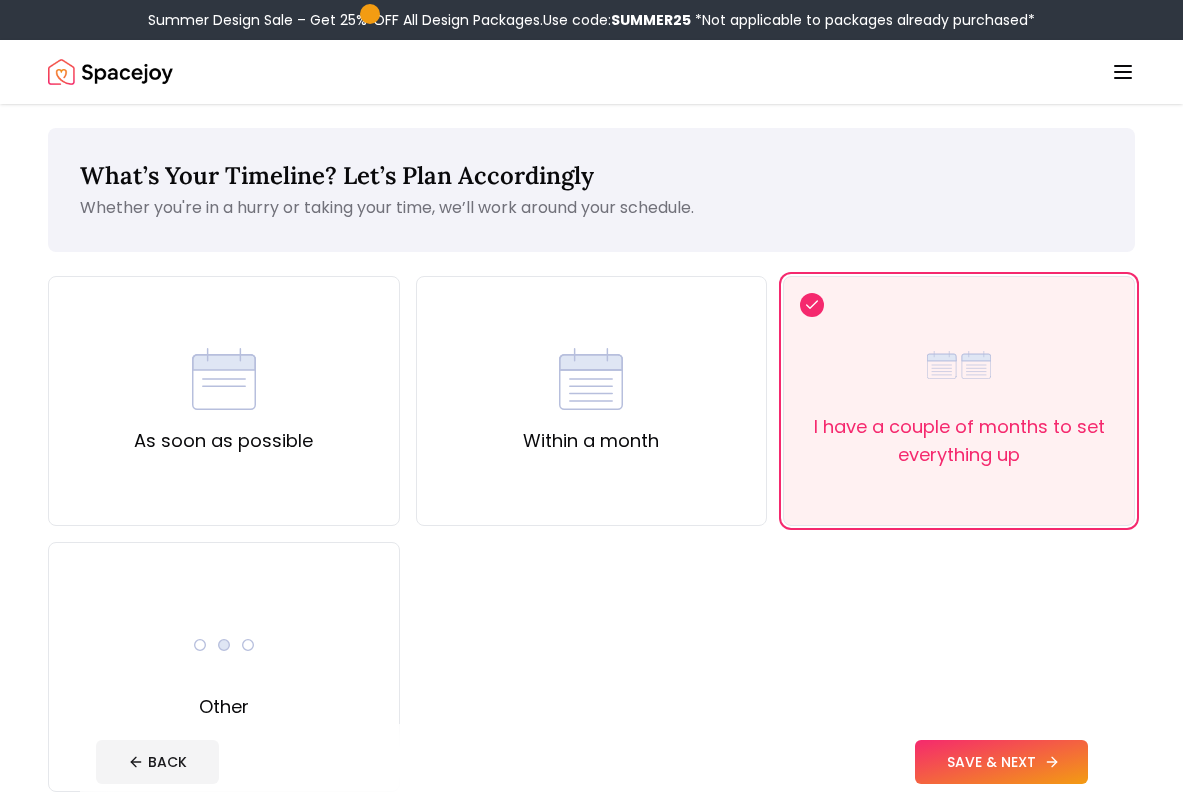 click on "SAVE & NEXT" at bounding box center [1001, 762] 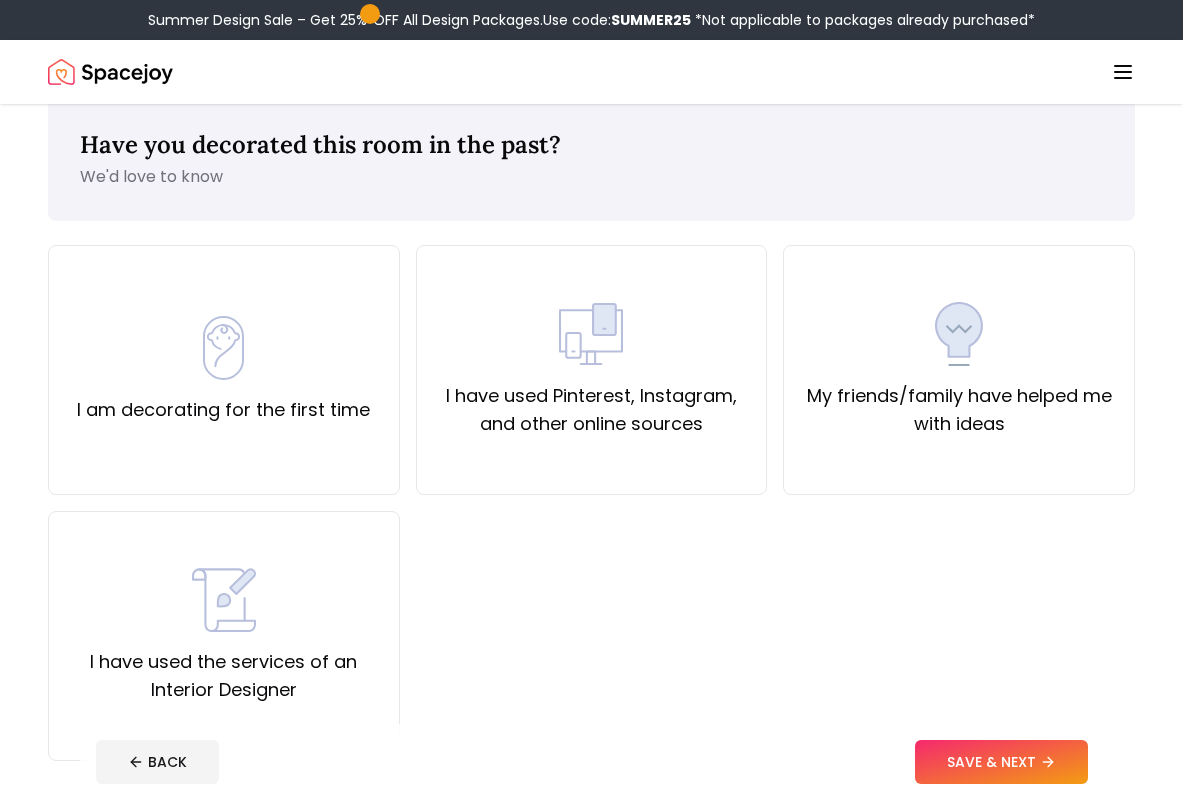 scroll, scrollTop: 33, scrollLeft: 0, axis: vertical 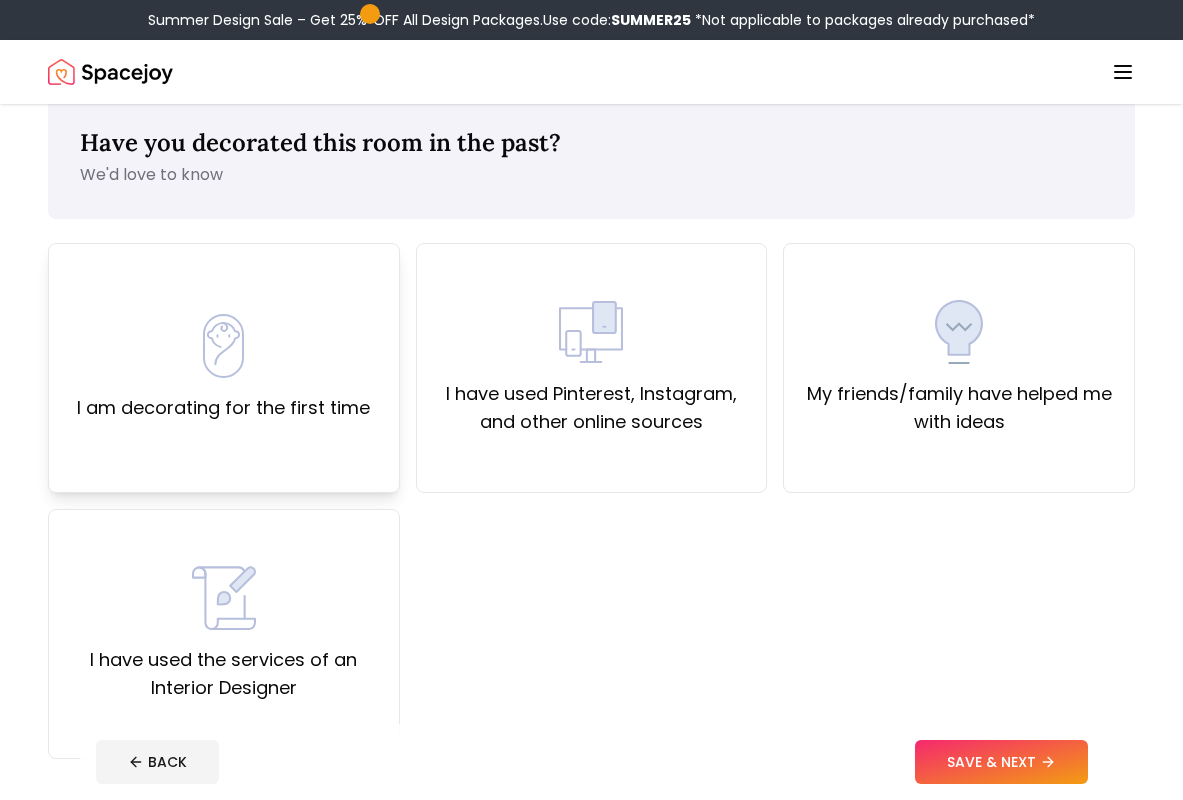 click on "I am decorating for the first time" at bounding box center [223, 408] 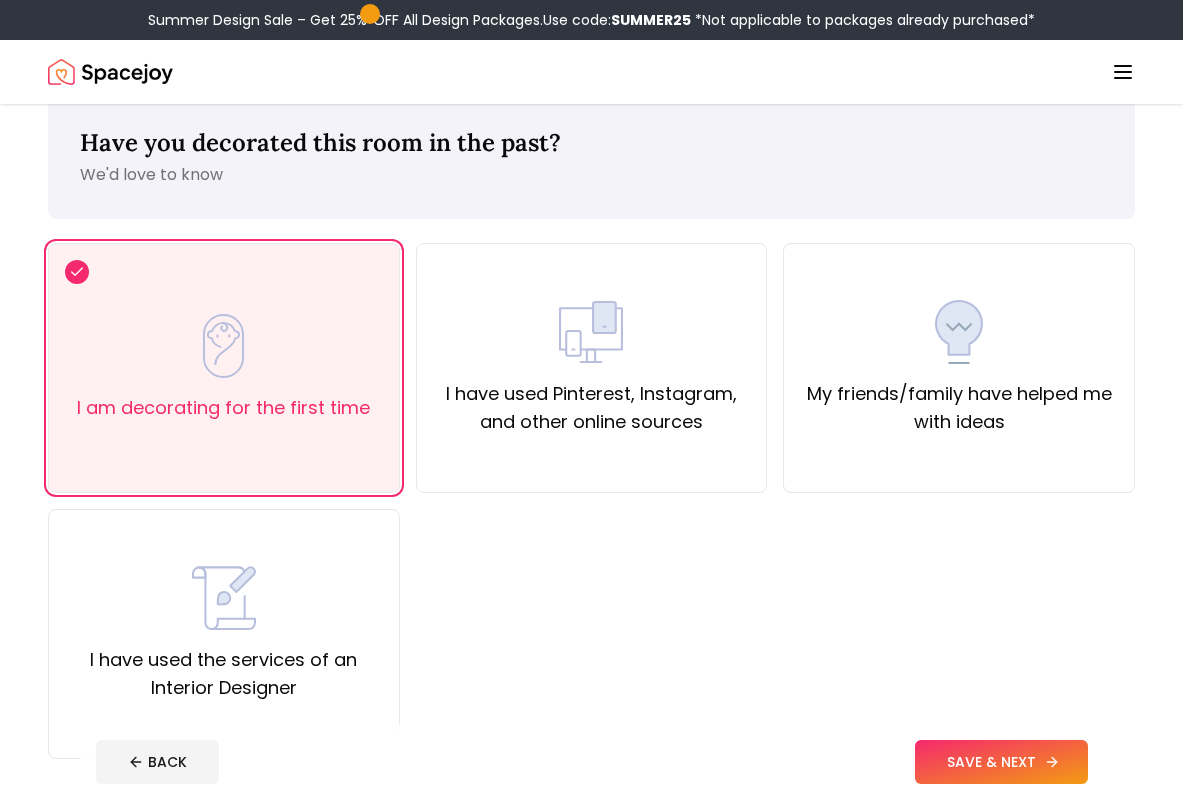 click on "SAVE & NEXT" at bounding box center [1001, 762] 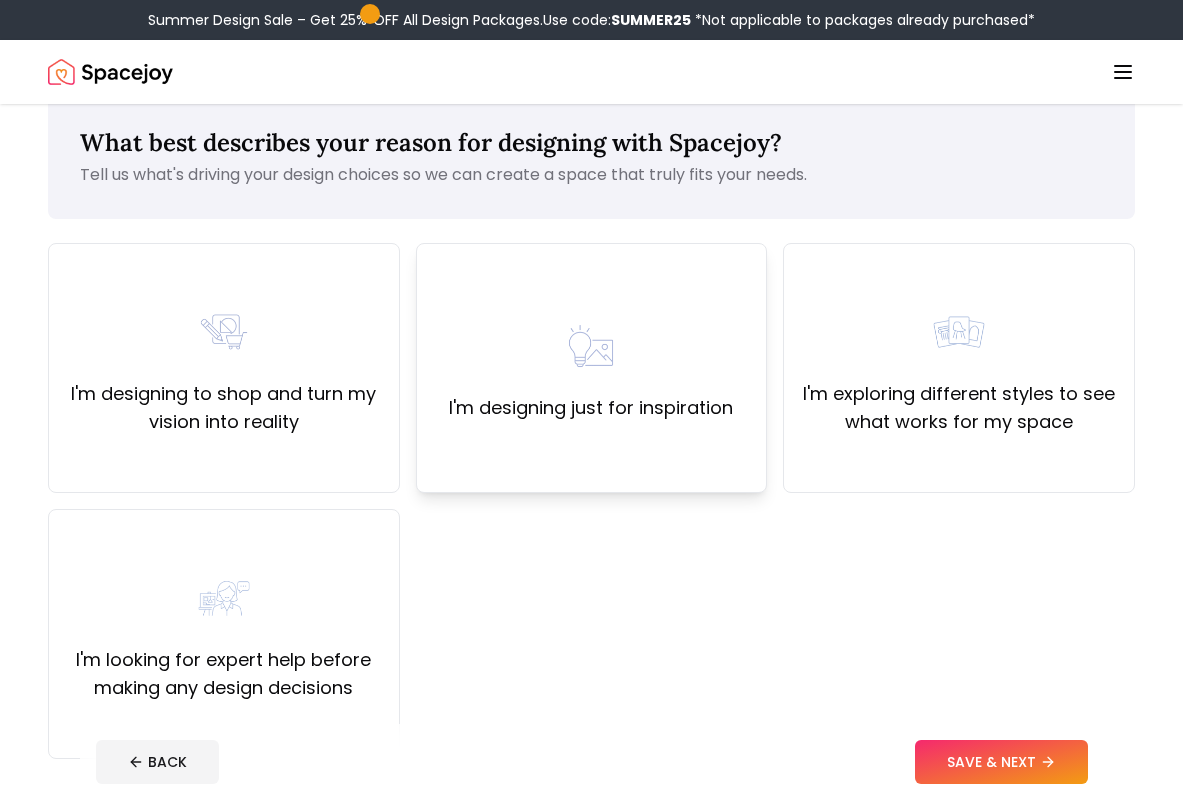 click on "I'm designing just for inspiration" at bounding box center (592, 368) 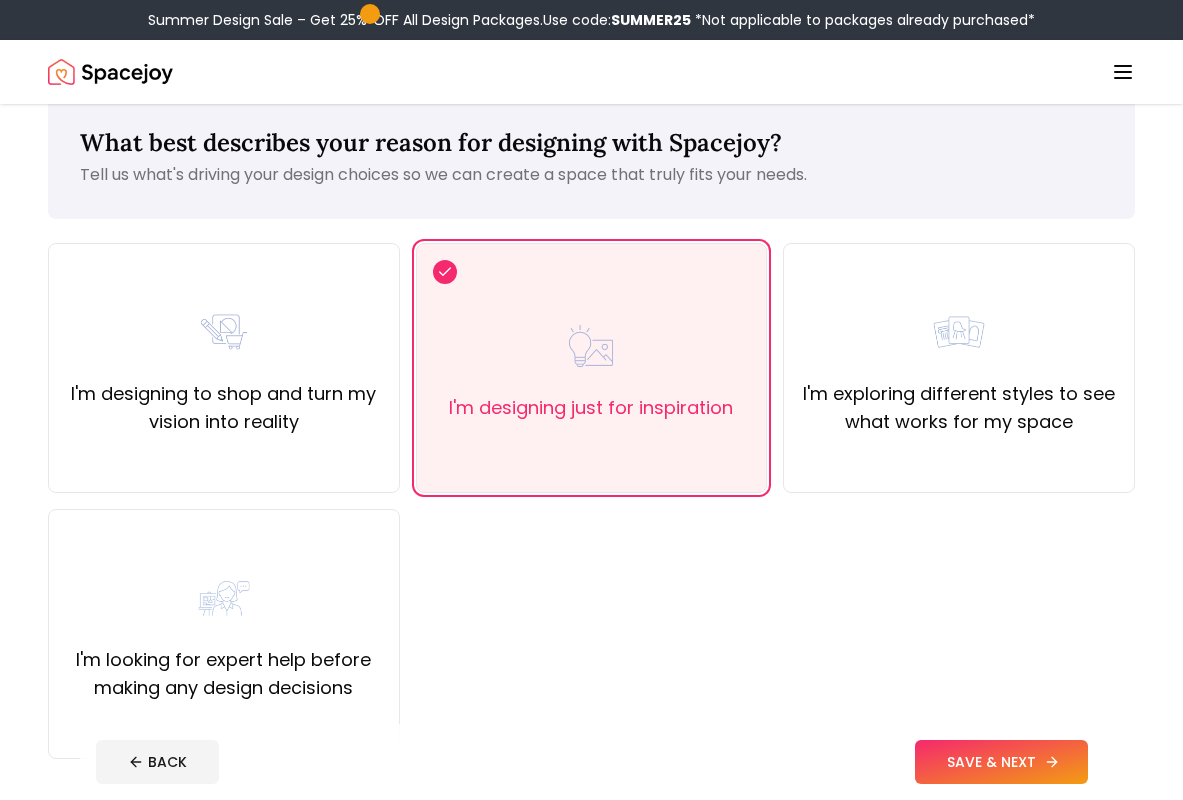 click on "SAVE & NEXT" at bounding box center (1001, 762) 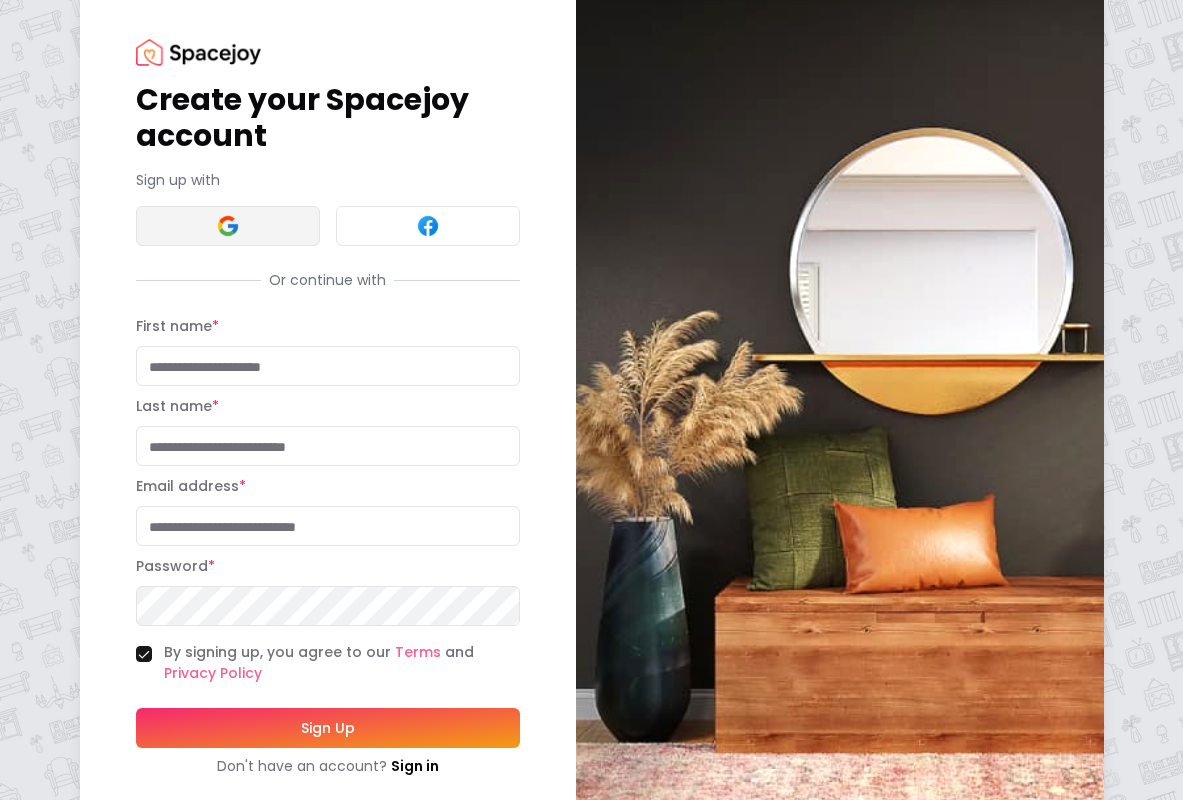 click at bounding box center [228, 226] 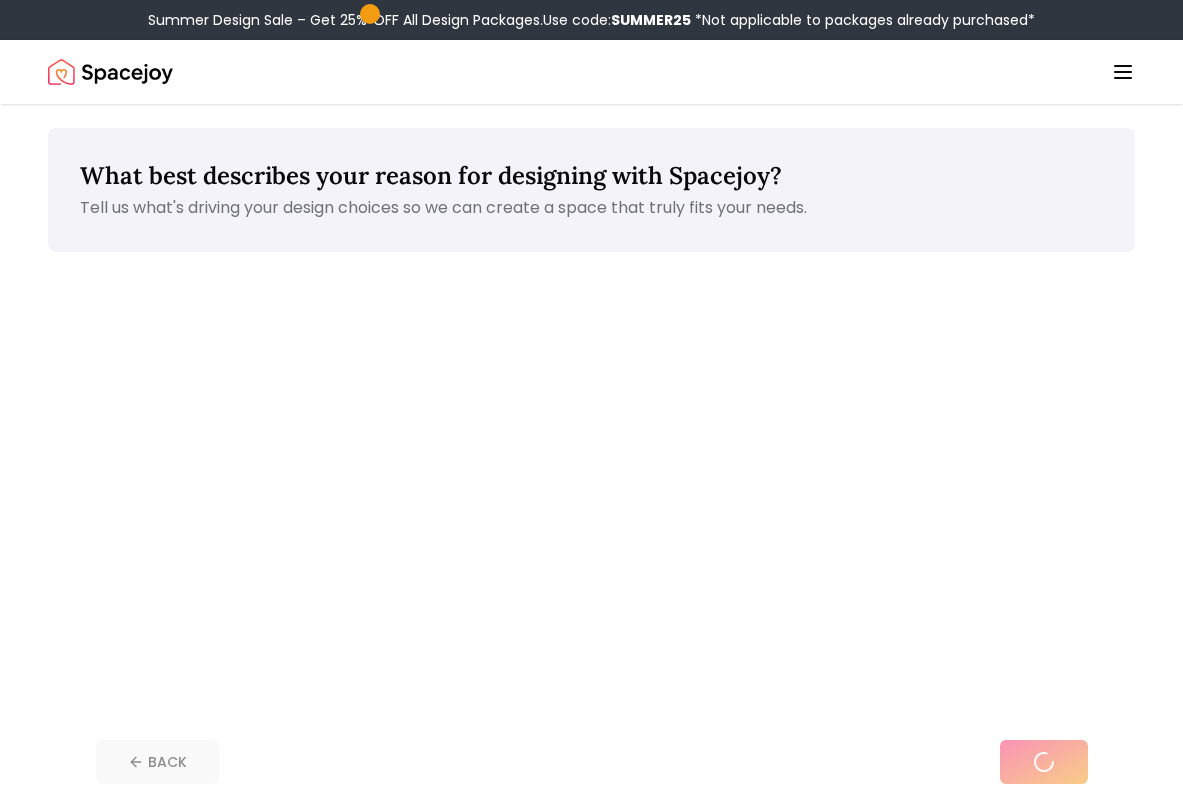 scroll, scrollTop: 0, scrollLeft: 0, axis: both 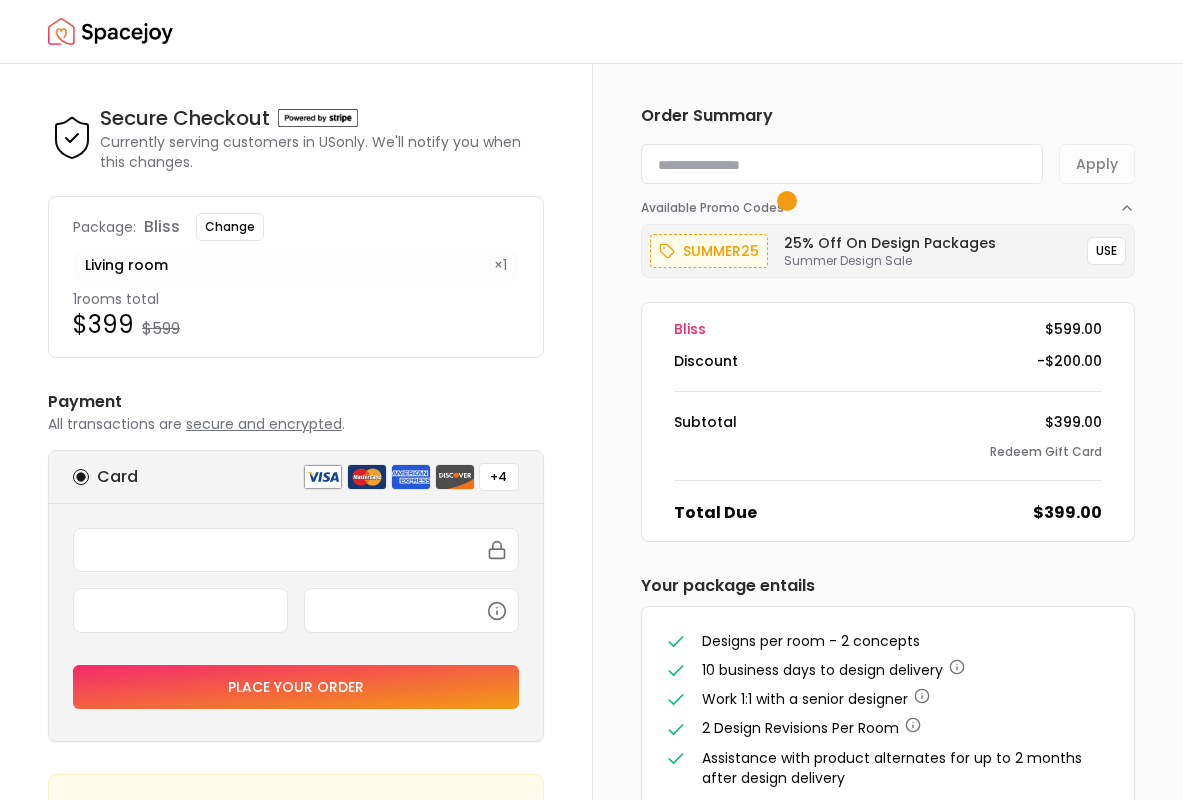 click at bounding box center (110, 32) 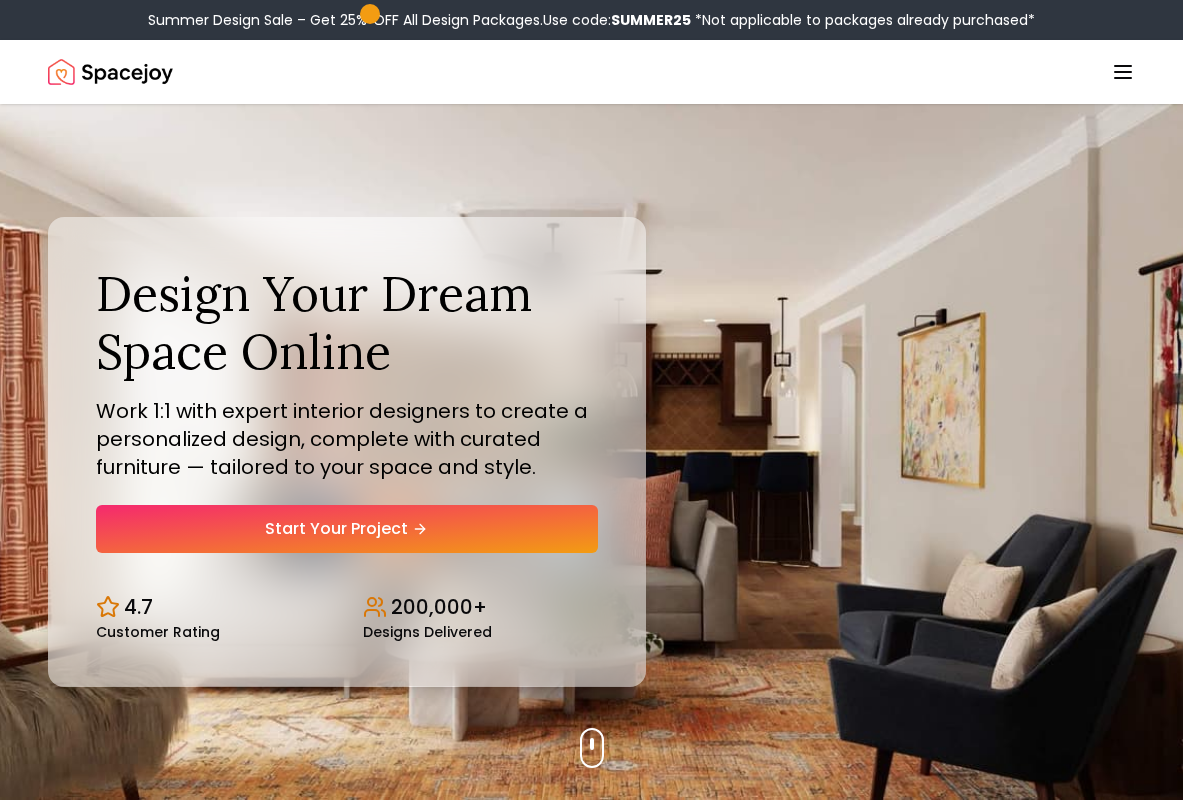 click 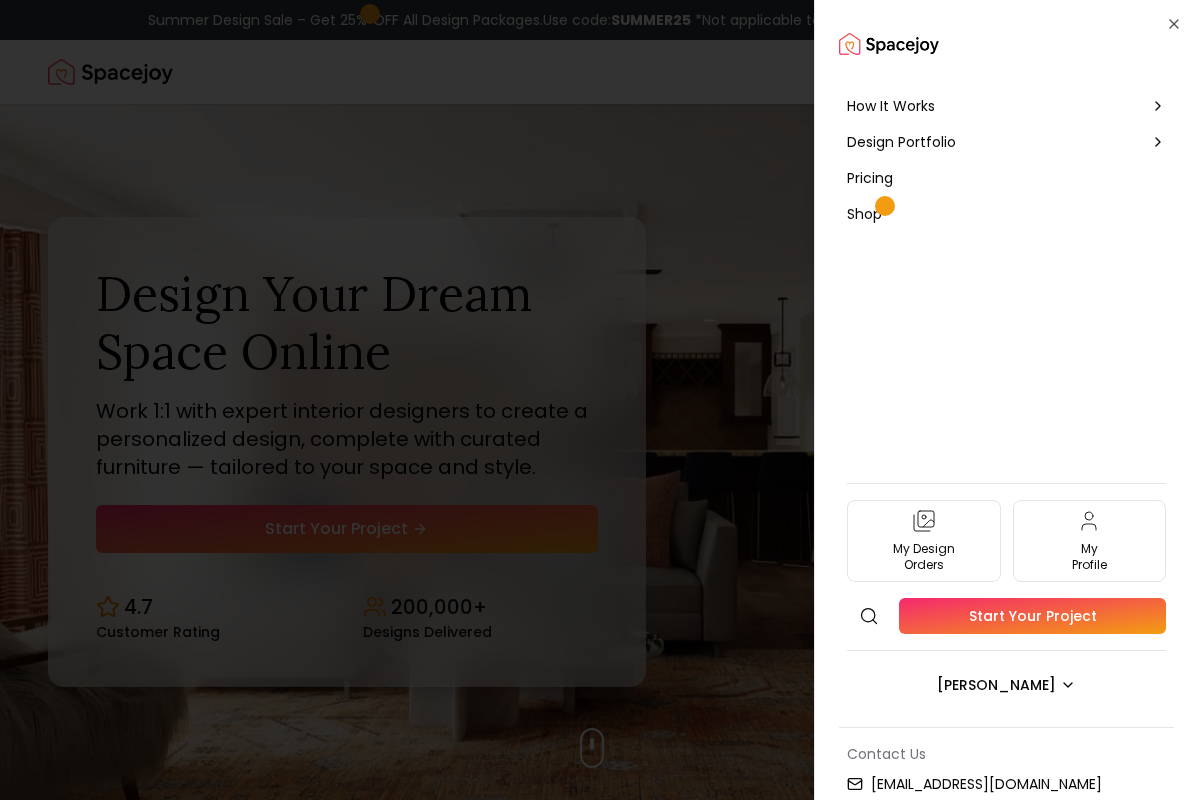 click on "How It Works Design Portfolio Pricing Shop My Design  Orders My  Profile Search Start Your Project   Olivia Taylor Contact Us hello@spacejoy.com" at bounding box center (1006, 440) 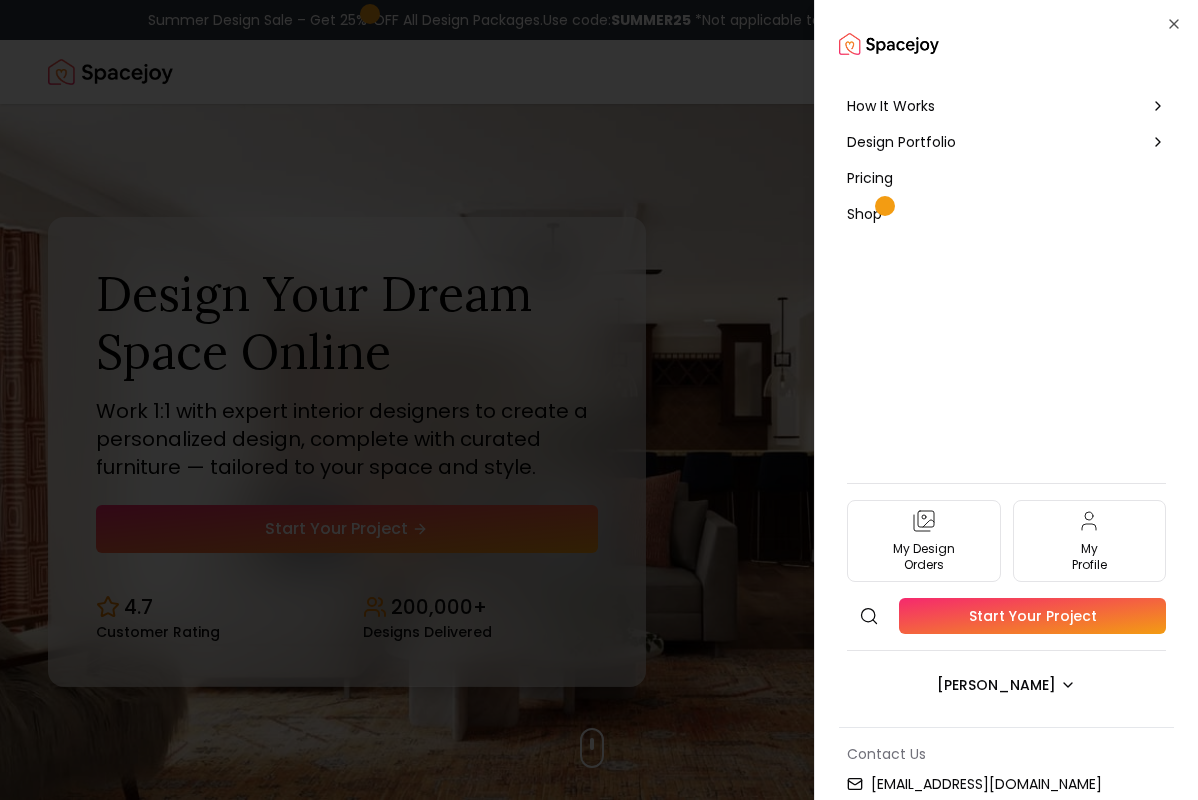click on "Start Your Project" at bounding box center [1032, 616] 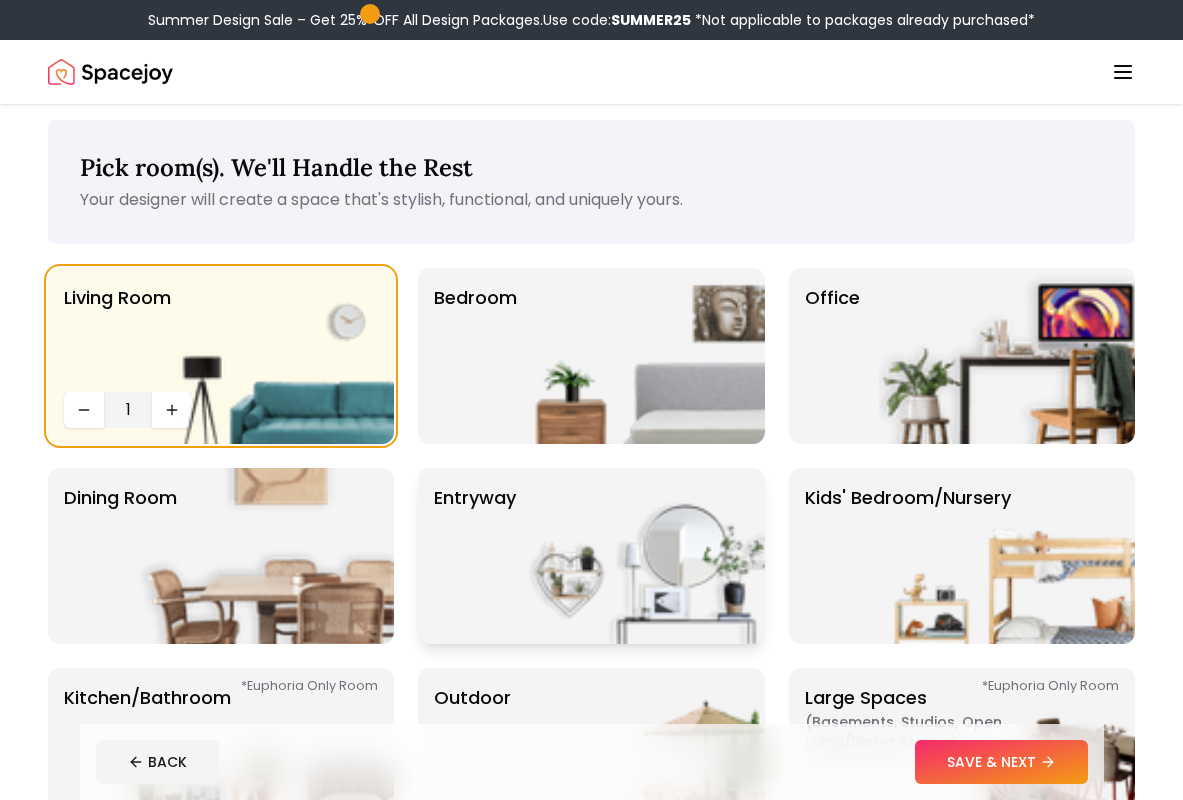 scroll, scrollTop: 0, scrollLeft: 0, axis: both 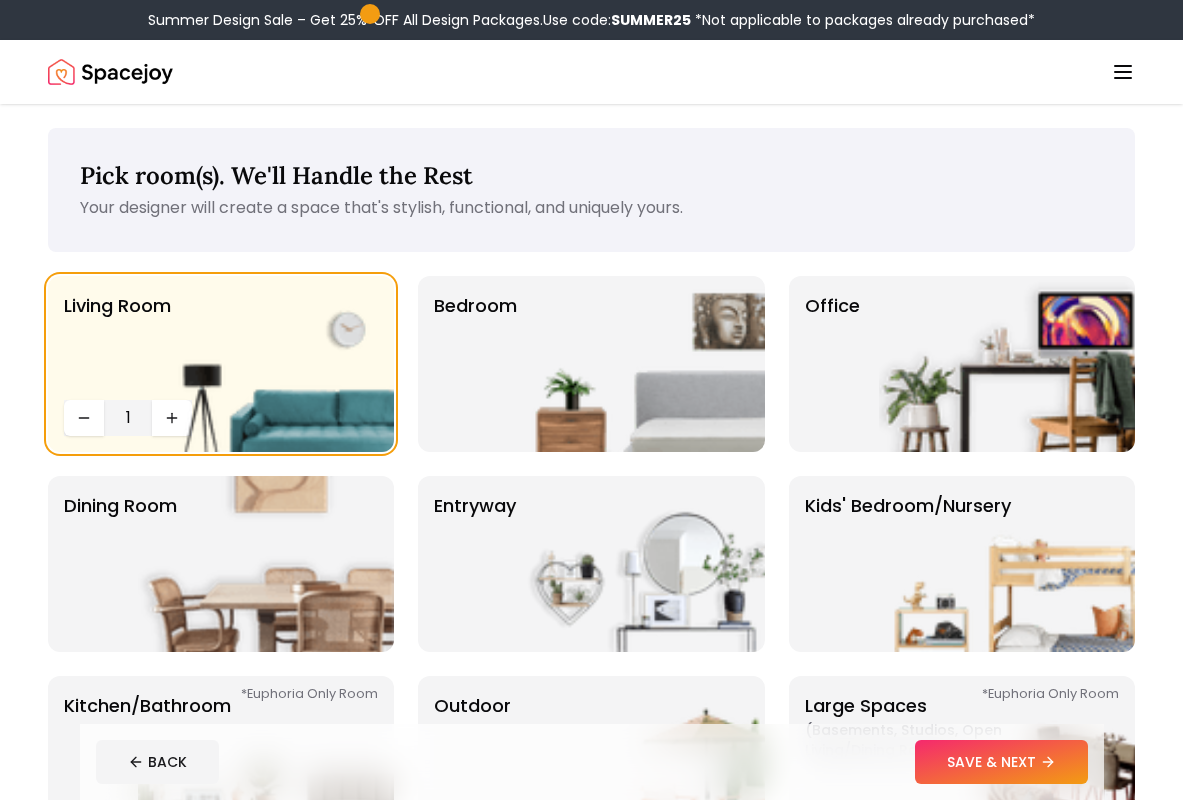 click 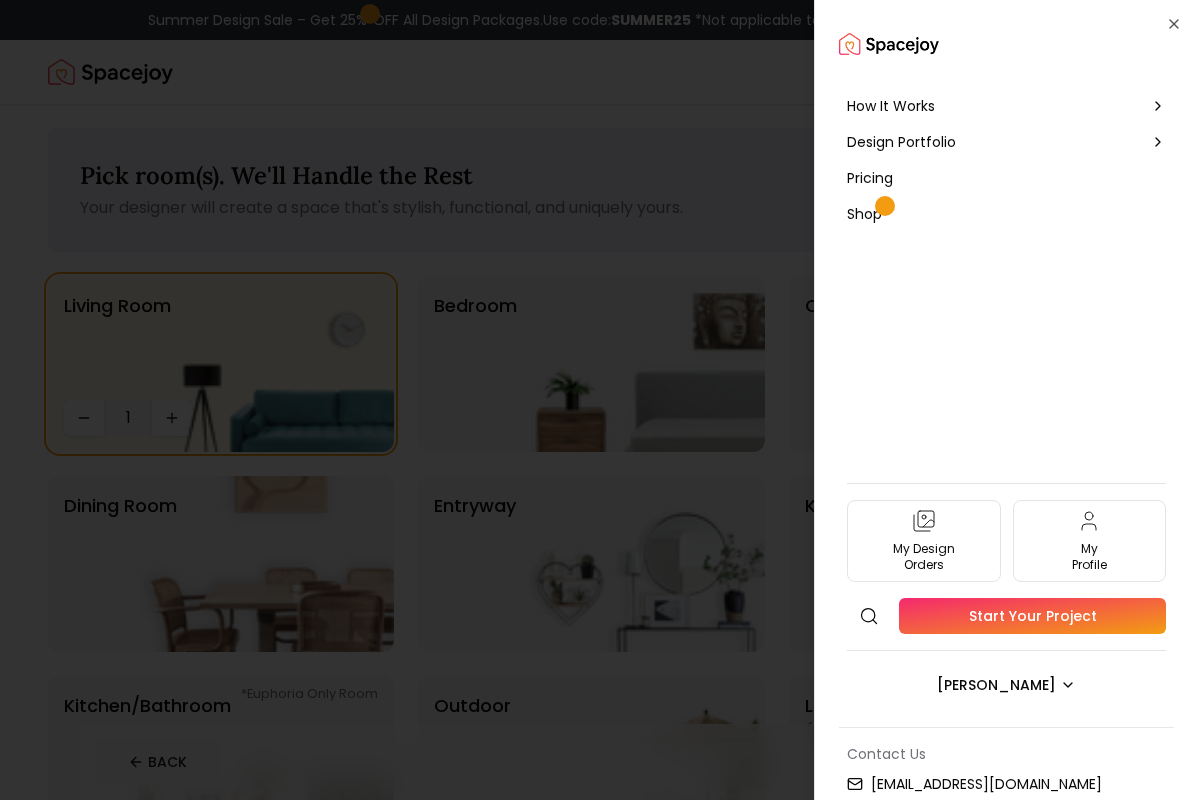 click on "How It Works" at bounding box center [1006, 106] 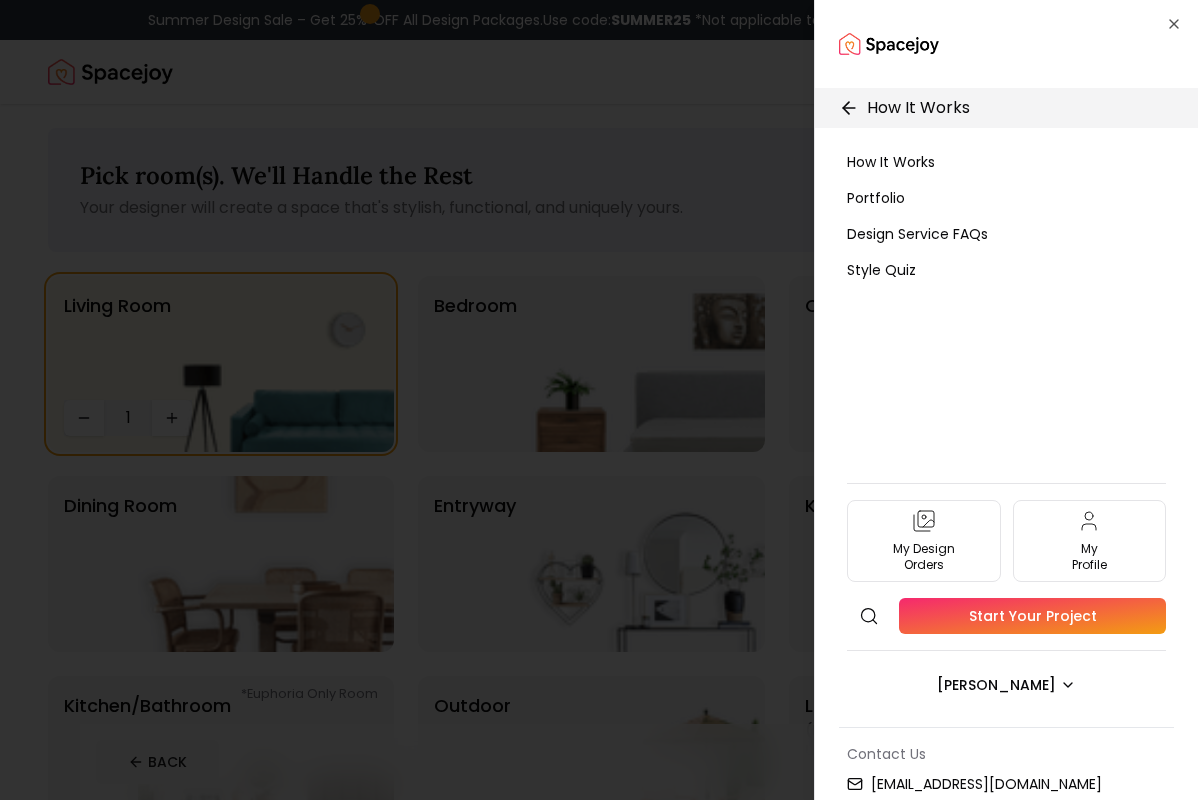 click on "My Design  Orders My  Profile Search Start Your Project   Olivia Taylor" at bounding box center (1006, 593) 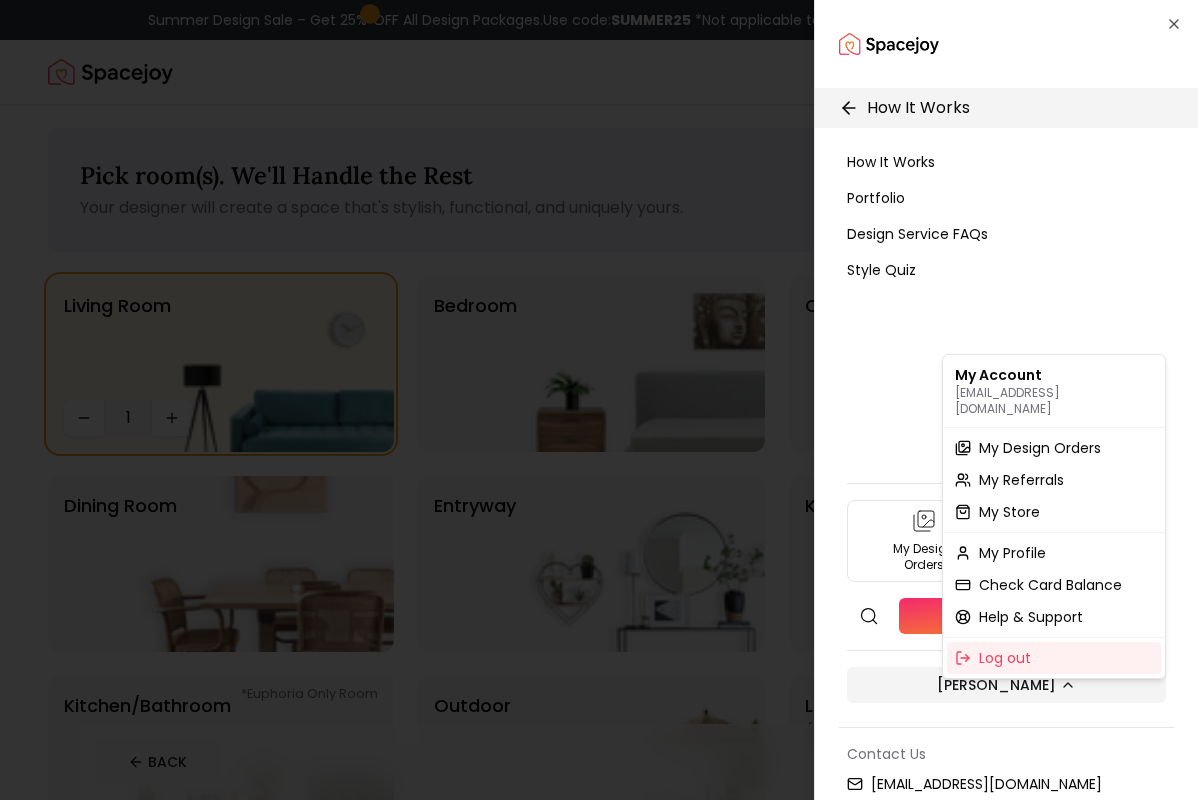 click on "Summer Design Sale – Get 25% OFF All Design Packages.  Use code:  SUMMER25   *Not applicable to packages already purchased* Spacejoy How It Works   Design Portfolio   Pricing Shop Search Start Your Project   Olivia Taylor Pick room(s). We'll Handle the Rest Your designer will create a space that's stylish, functional, and uniquely yours. Living Room 1 Bedroom Office Dining Room entryway Kids' Bedroom/Nursery *Euphoria Only Room Kitchen/Bathroom
*Euphoria Only Room Outdoor *Euphoria Only Room Large Spaces
( Basements, Studios, Open living/dining rooms ) *Euphoria Only Room BACK SAVE & NEXT Spacejoy is an online interior design platform that helps you create a personalized home with ease. Our experts craft stunning designs tailored to your style and needs, ensuring a stress-free journey. Preview your dream space before shopping, avoiding costly returns. quick links hire a designer customer stories interior design ideas style quiz gift cards check card balance support faqs refund policy return policies ©" at bounding box center [591, 1381] 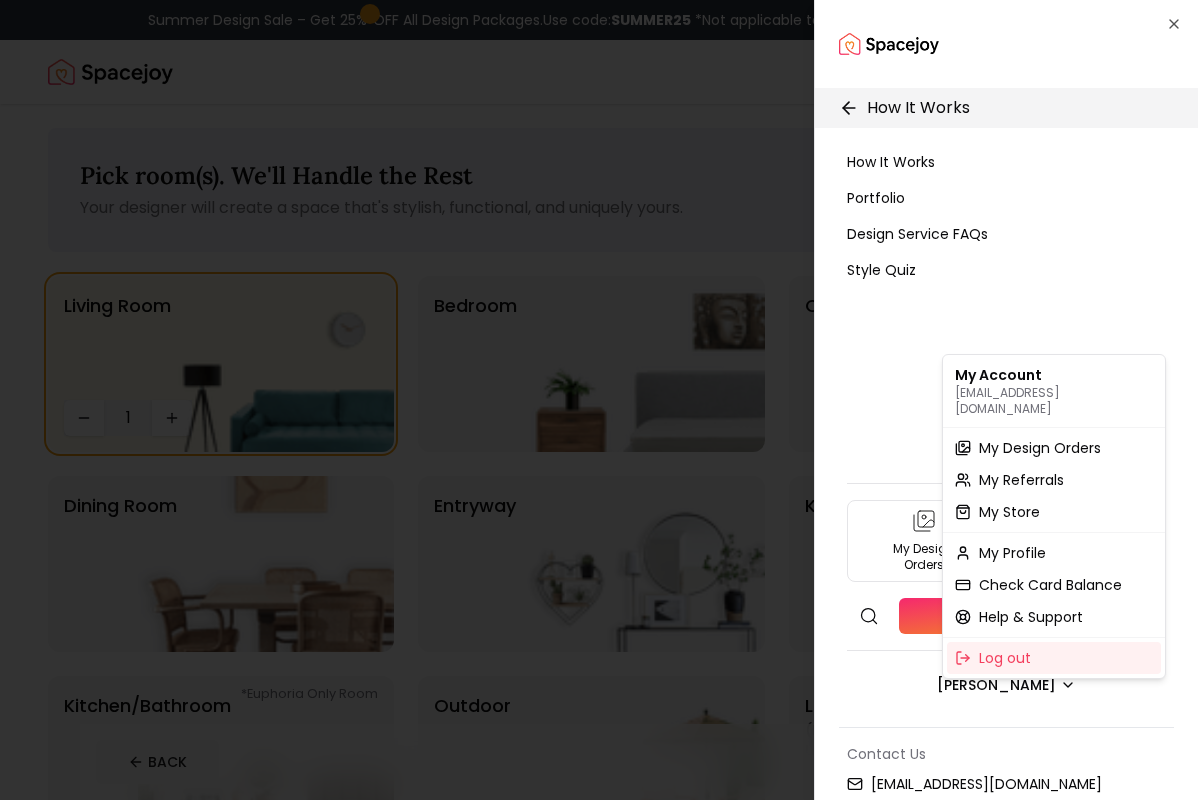 click at bounding box center [599, 400] 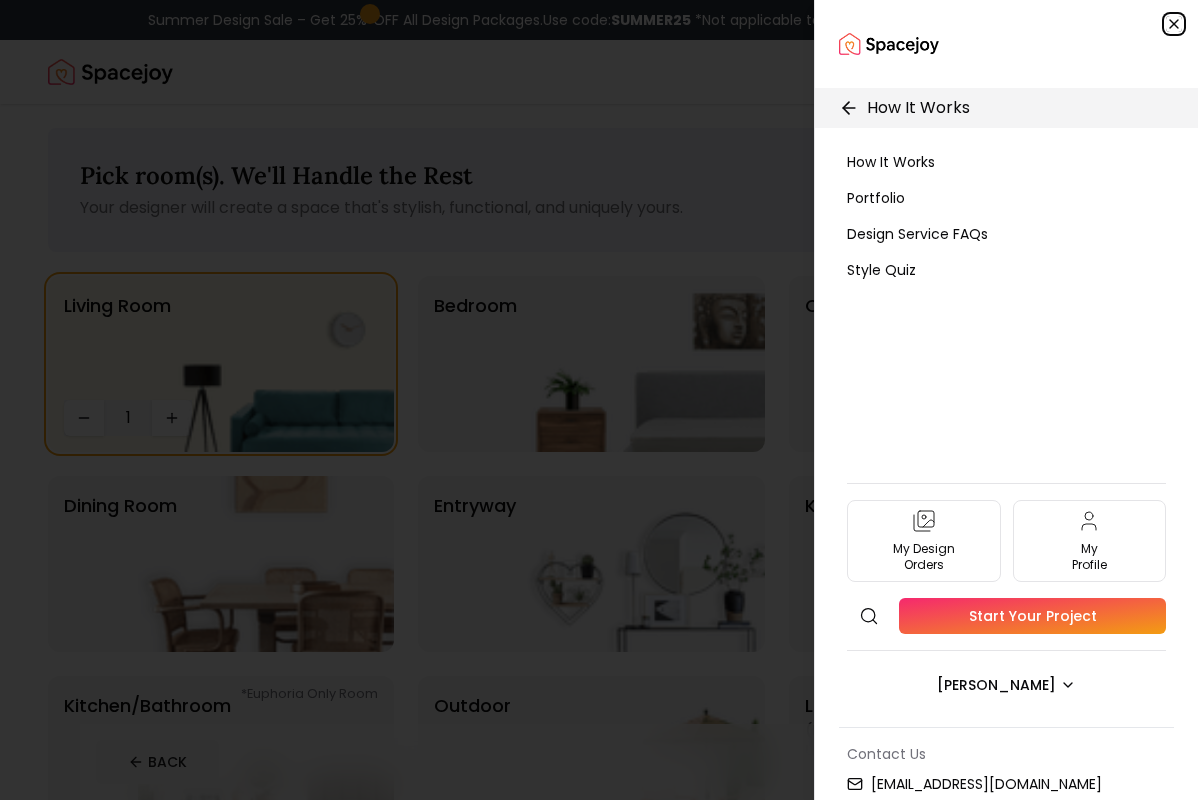 click 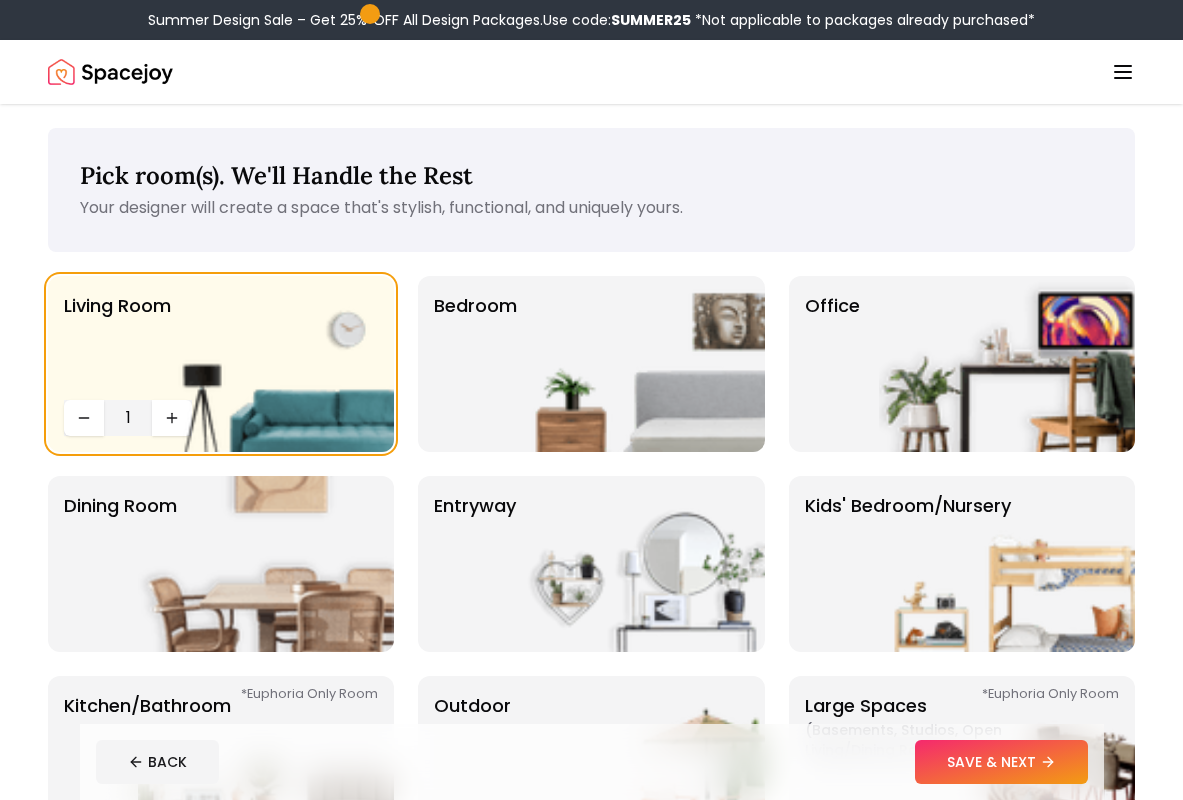 click on "Spacejoy" at bounding box center (591, 72) 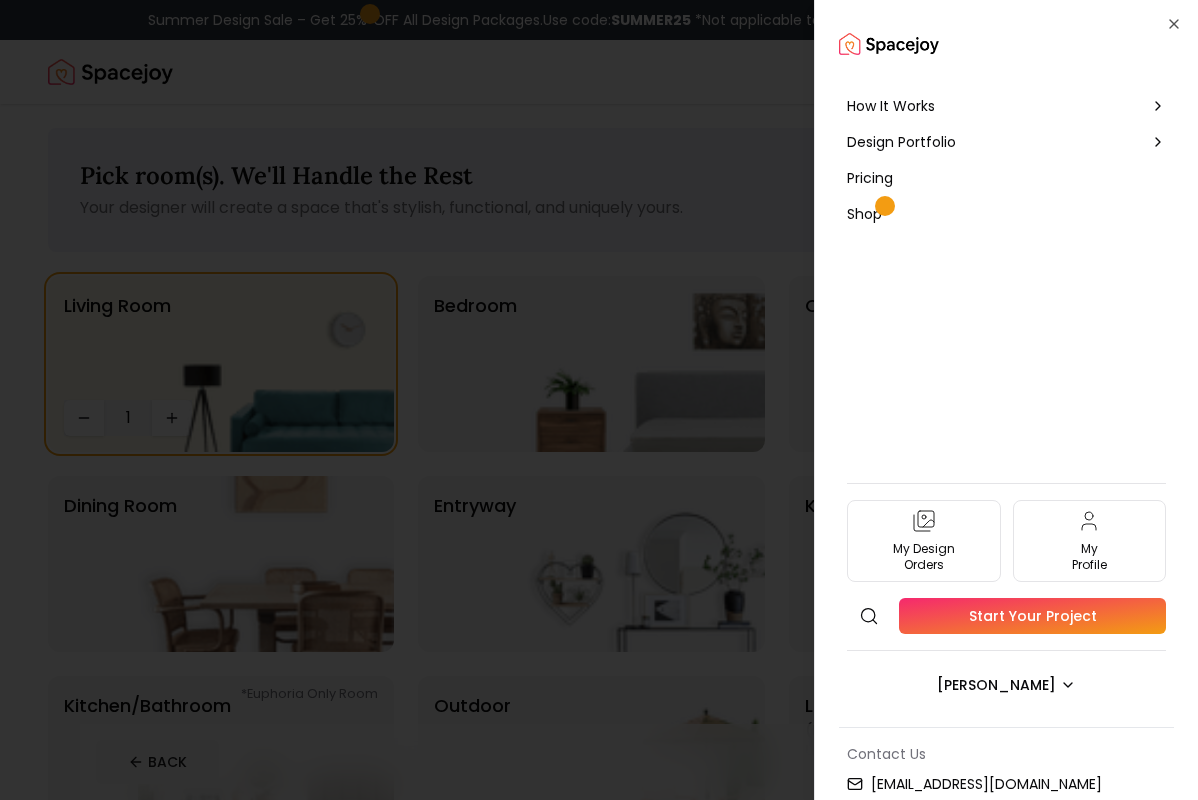 click at bounding box center [1006, 44] 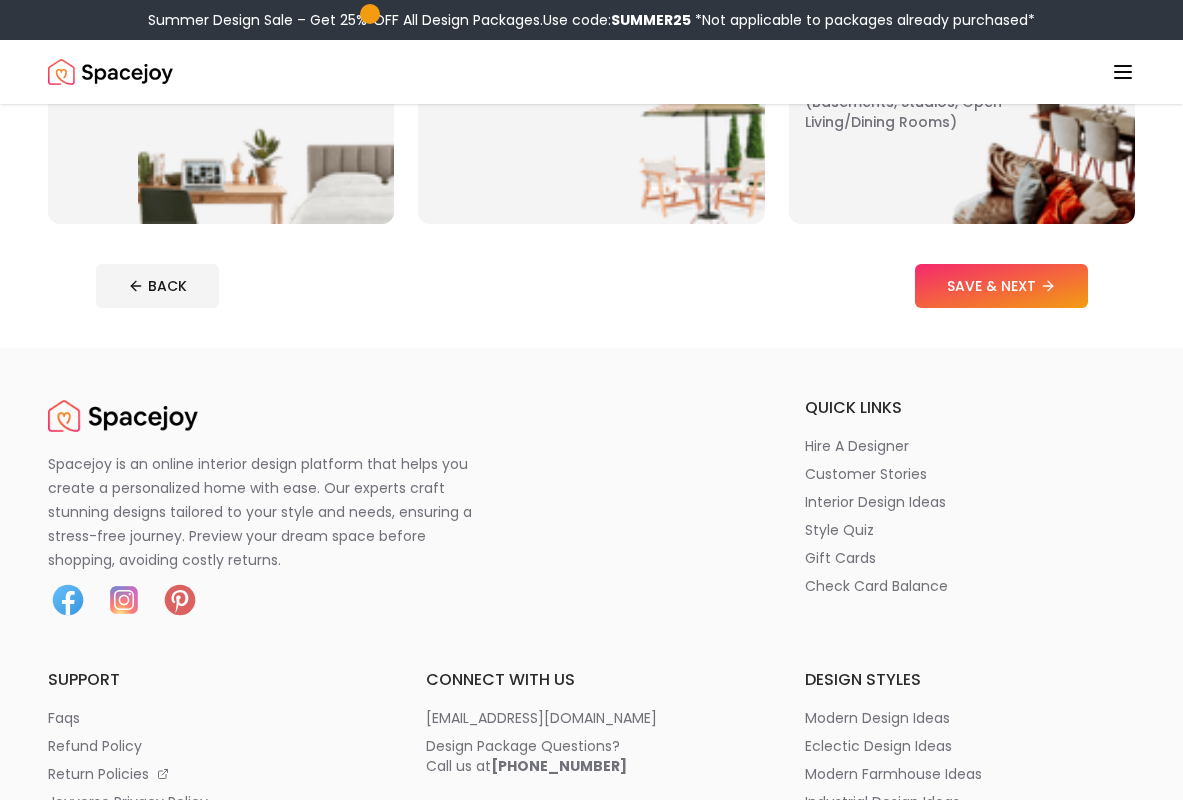 scroll, scrollTop: 0, scrollLeft: 0, axis: both 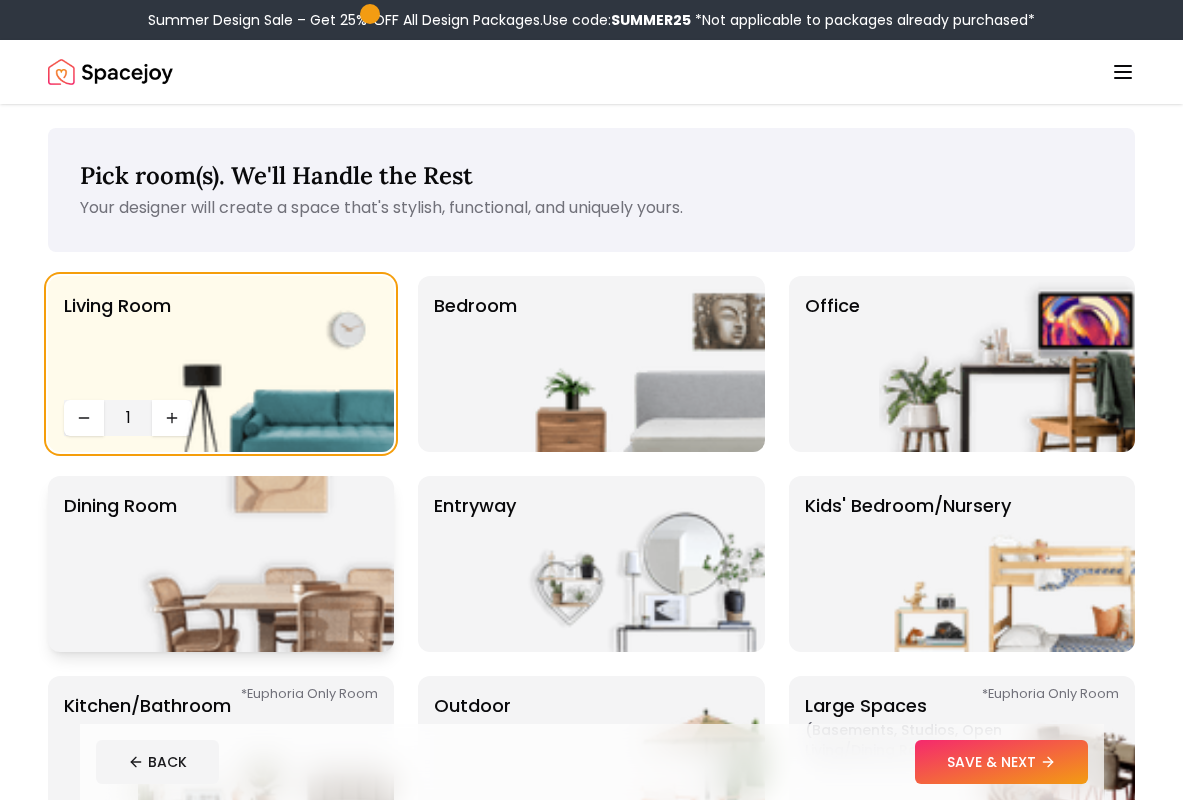 click at bounding box center (266, 564) 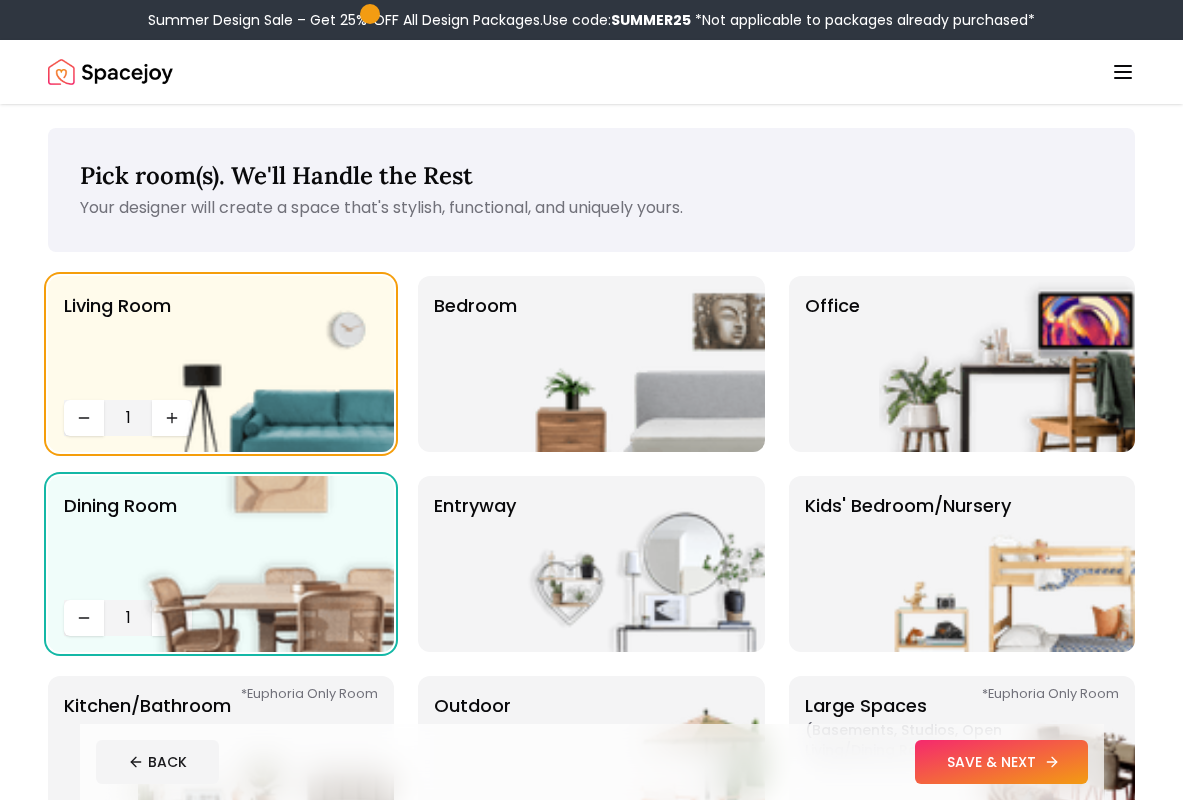 click on "SAVE & NEXT" at bounding box center (1001, 762) 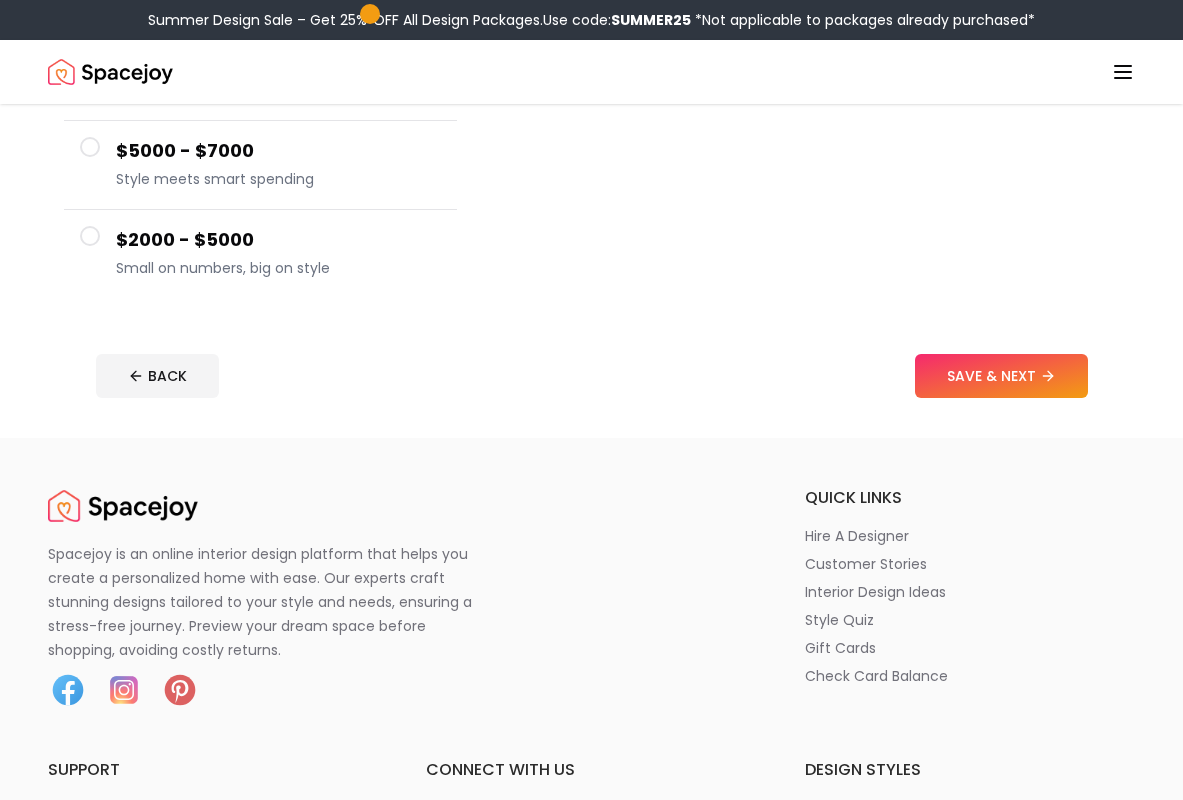 scroll, scrollTop: 703, scrollLeft: 0, axis: vertical 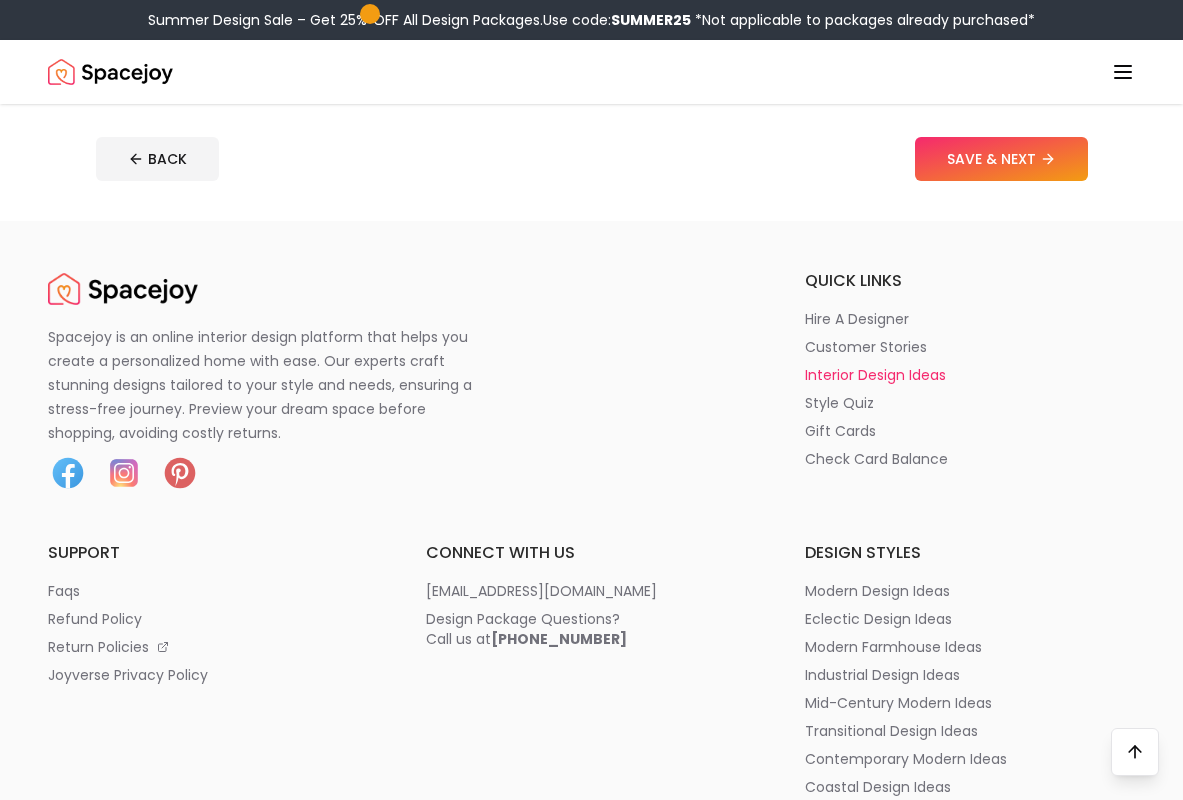 click on "interior design ideas" at bounding box center (875, 375) 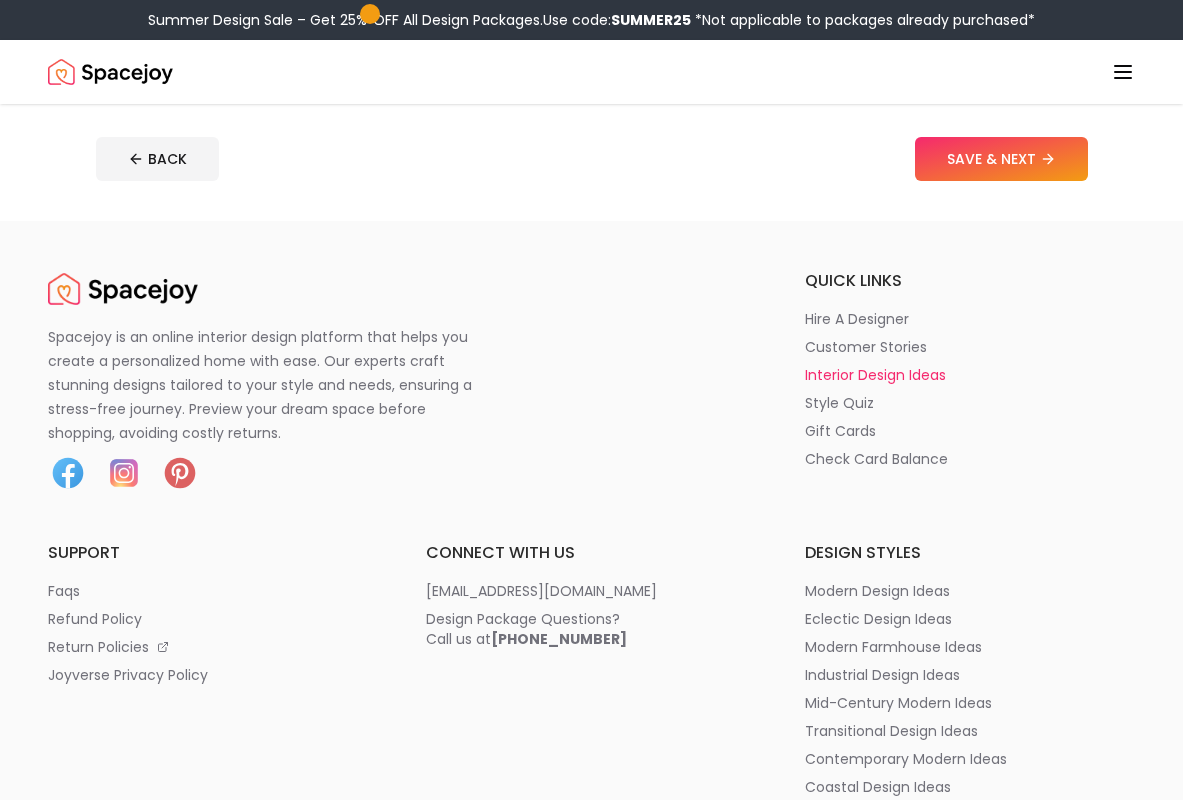 scroll, scrollTop: 0, scrollLeft: 0, axis: both 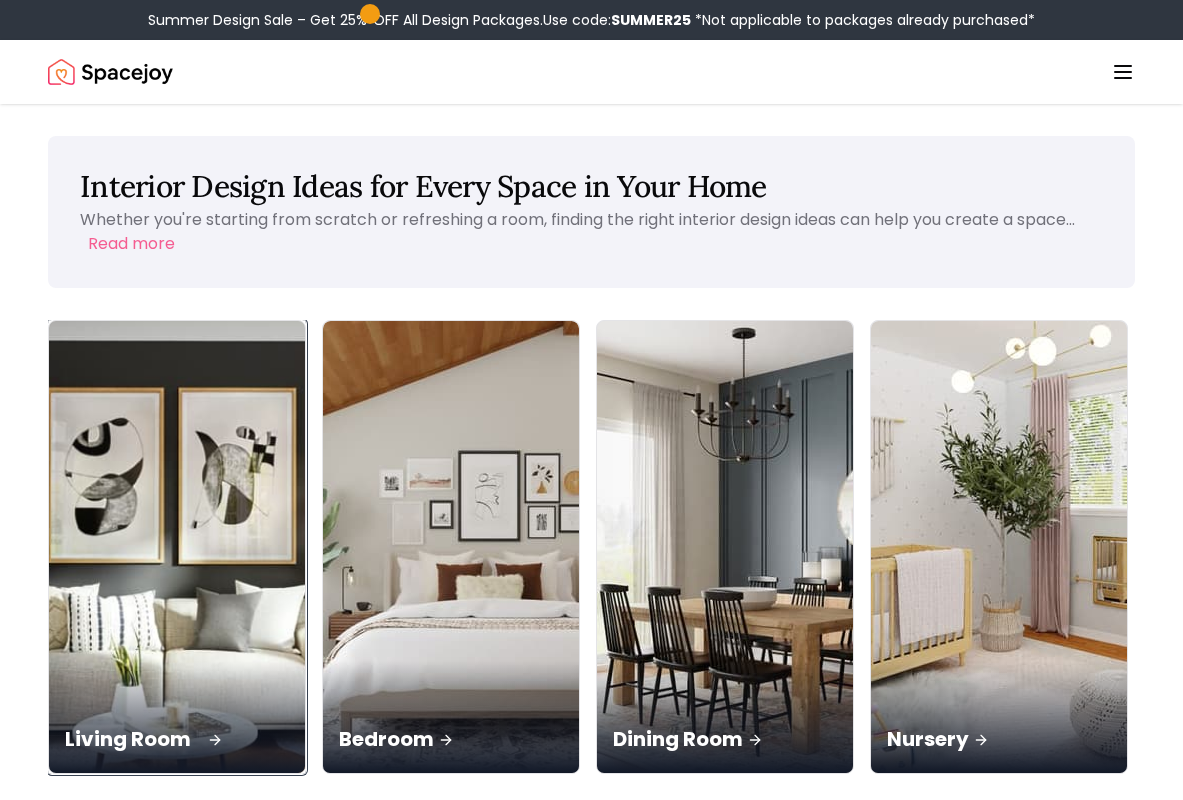 click at bounding box center [177, 547] 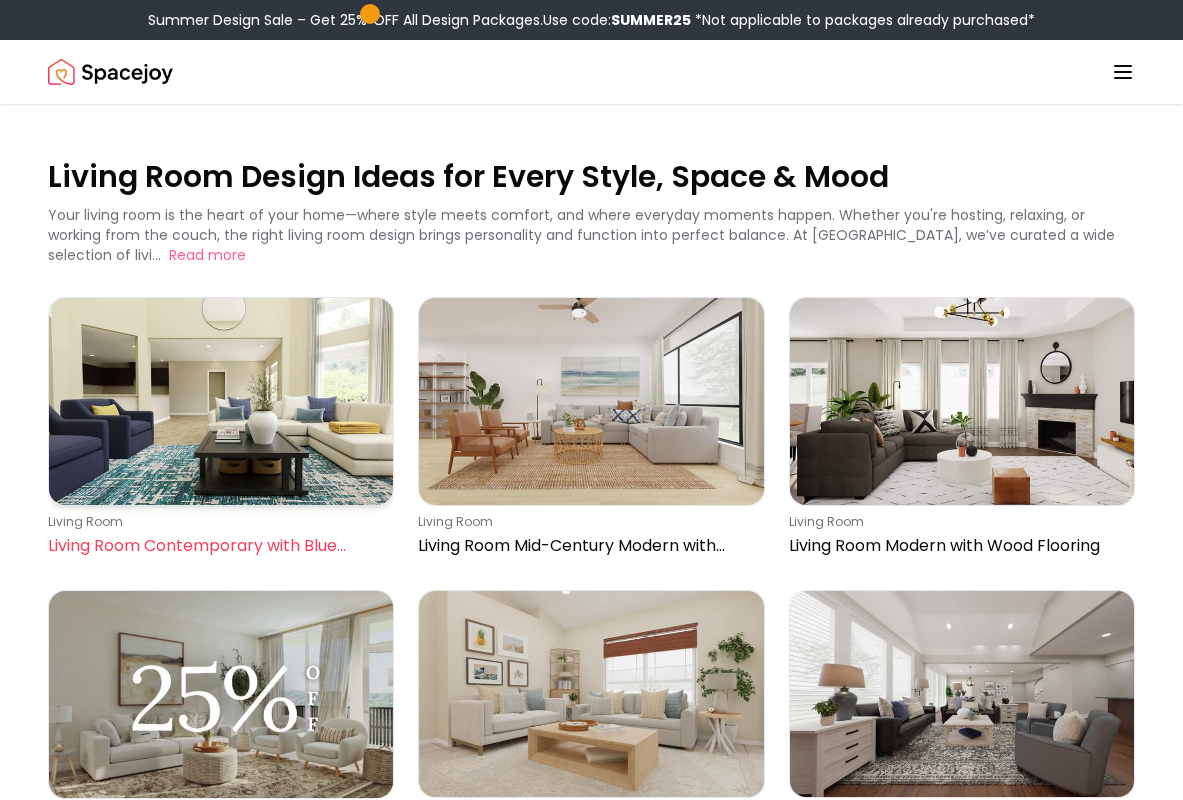 click at bounding box center [221, 401] 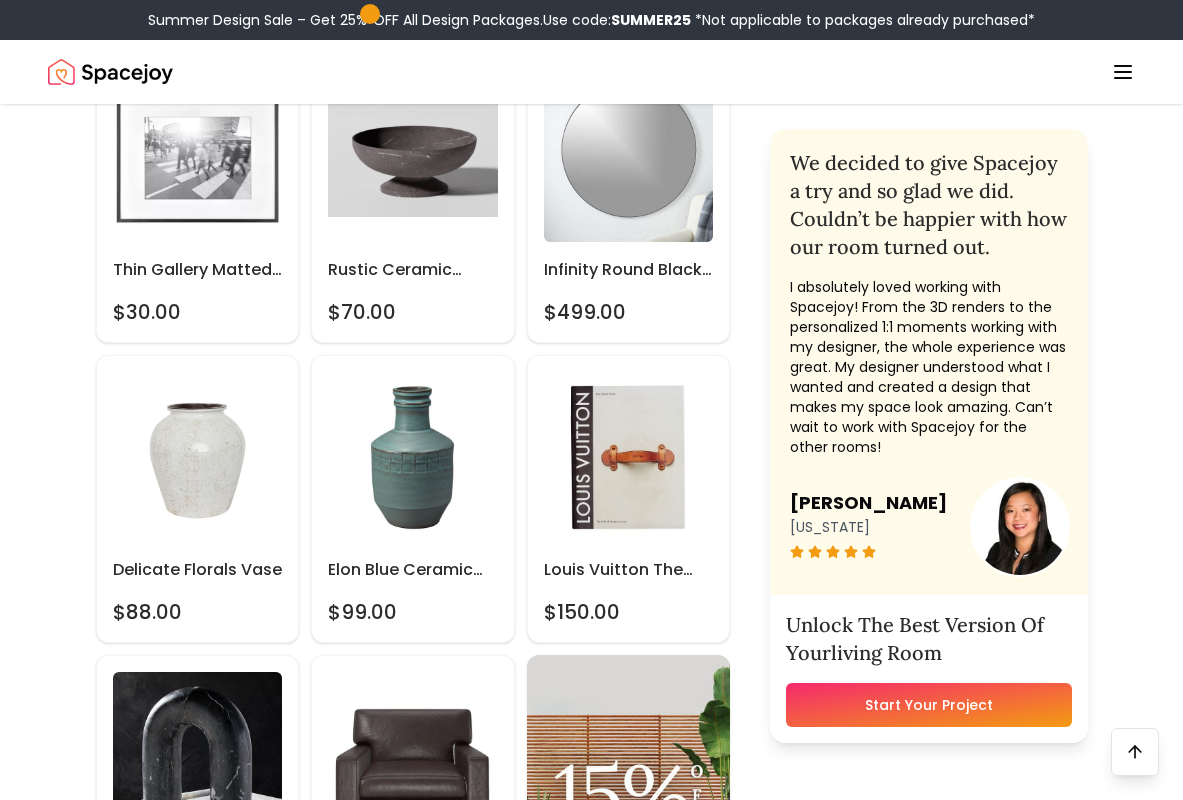 scroll, scrollTop: 1966, scrollLeft: 0, axis: vertical 